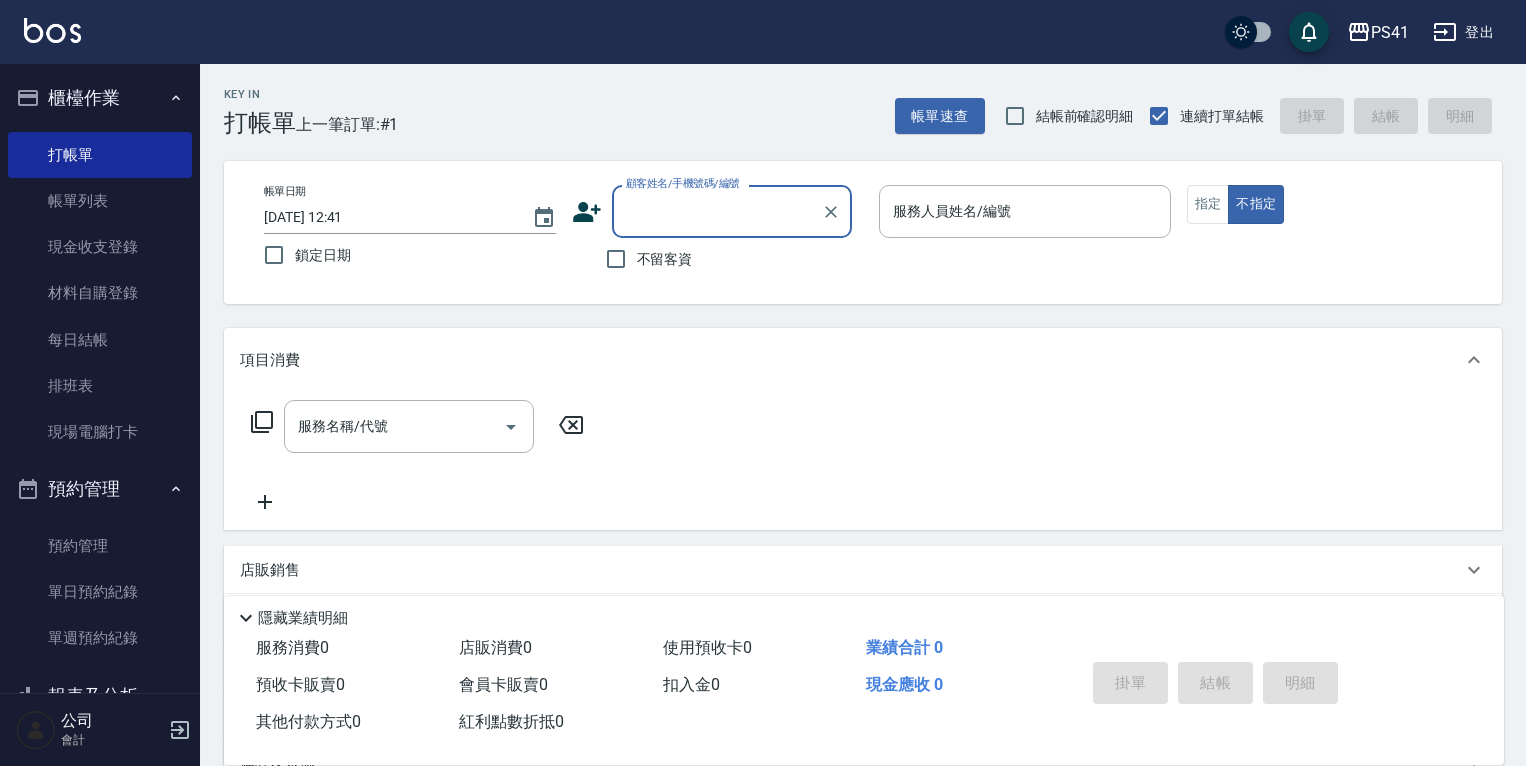 scroll, scrollTop: 0, scrollLeft: 0, axis: both 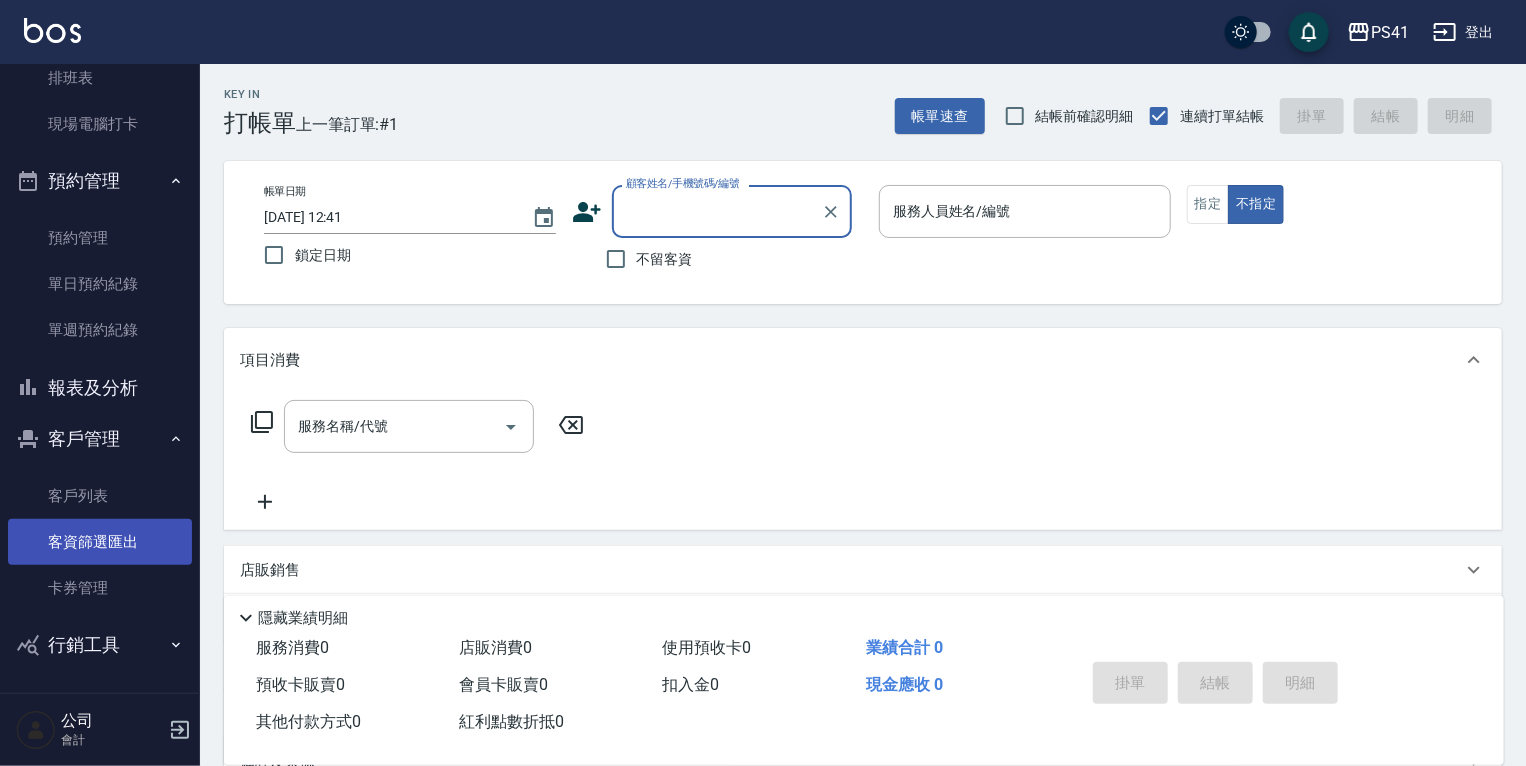 drag, startPoint x: 90, startPoint y: 500, endPoint x: 90, endPoint y: 532, distance: 32 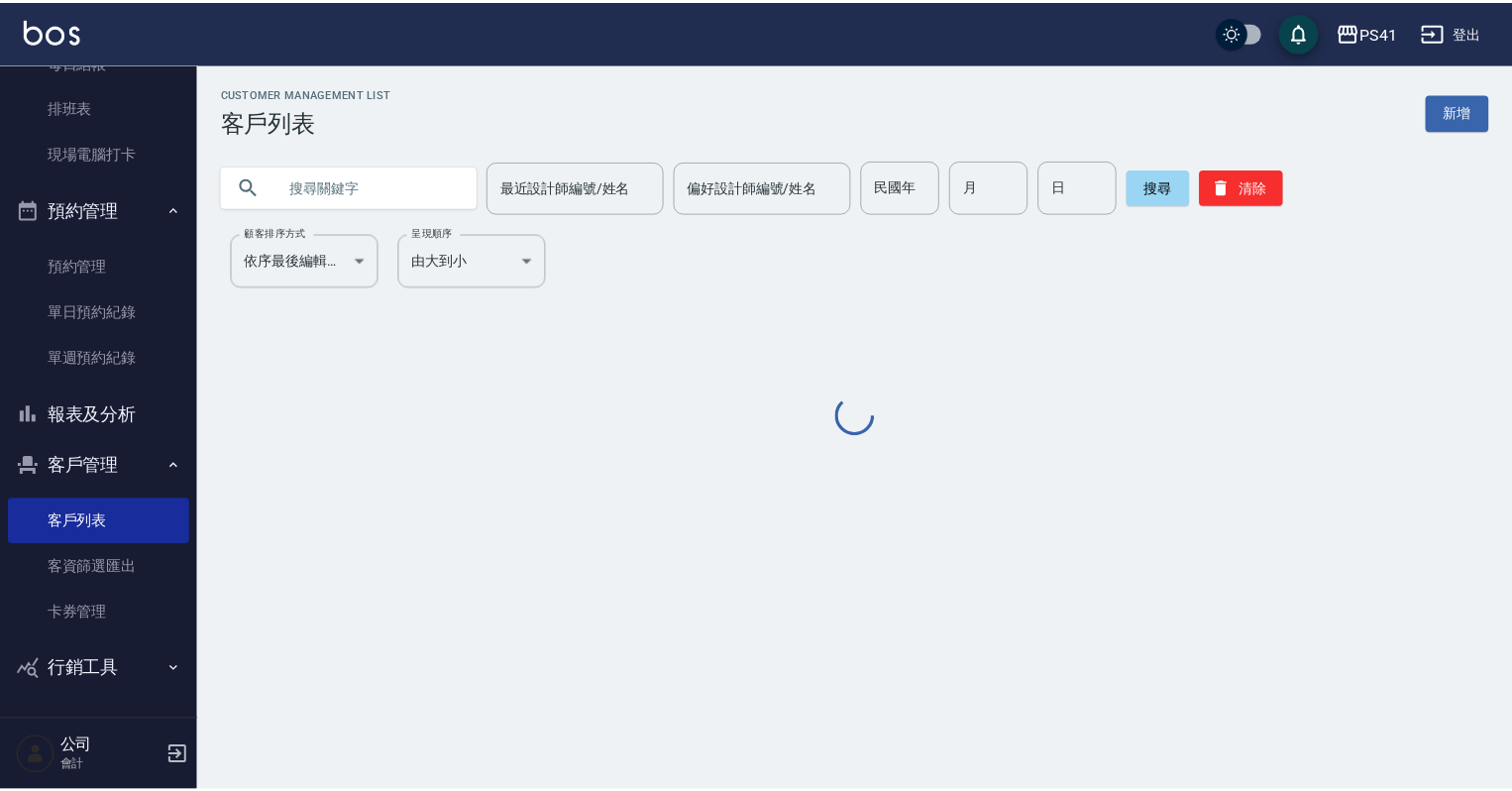 scroll, scrollTop: 274, scrollLeft: 0, axis: vertical 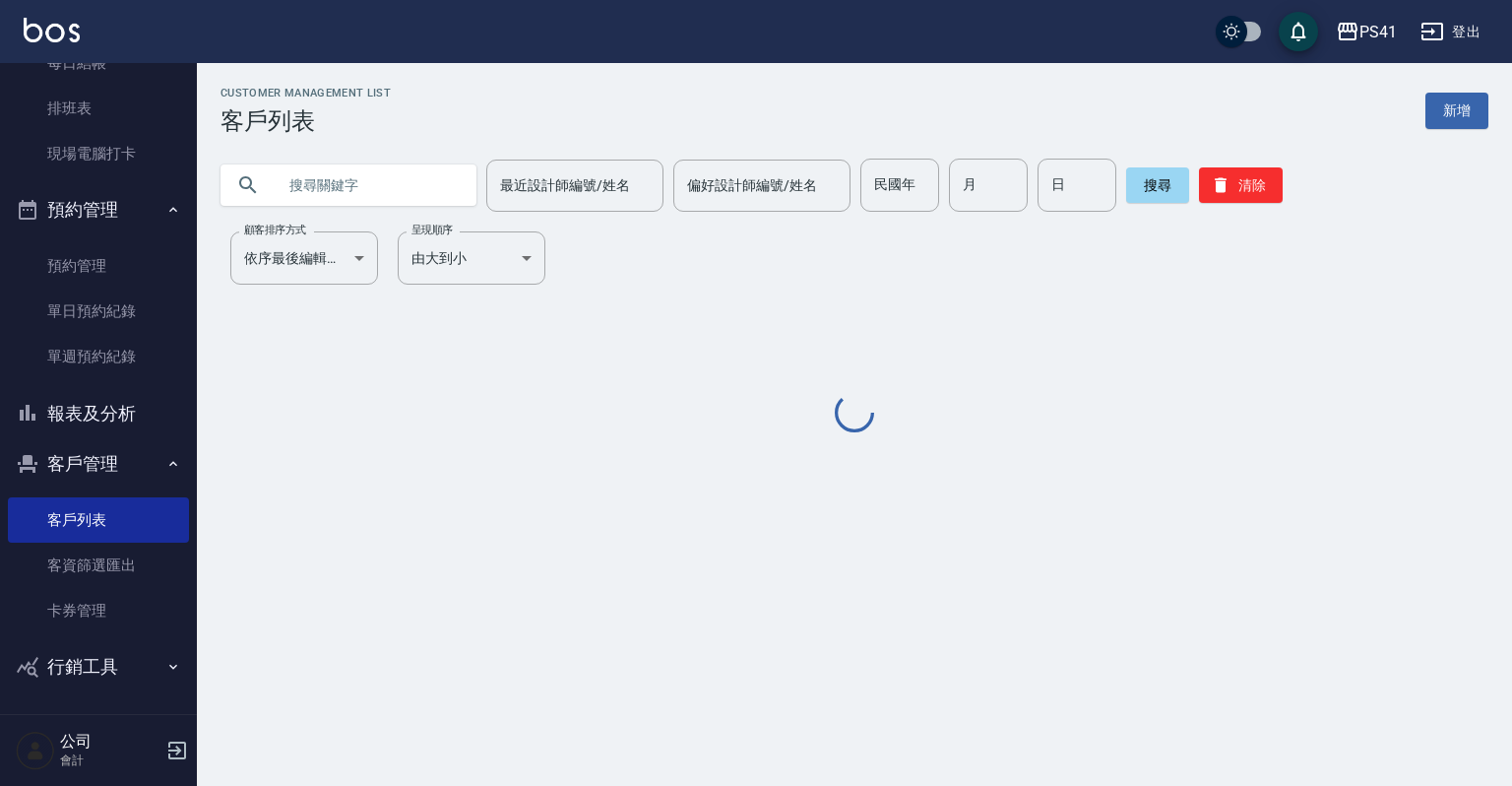 click at bounding box center (368, 185) 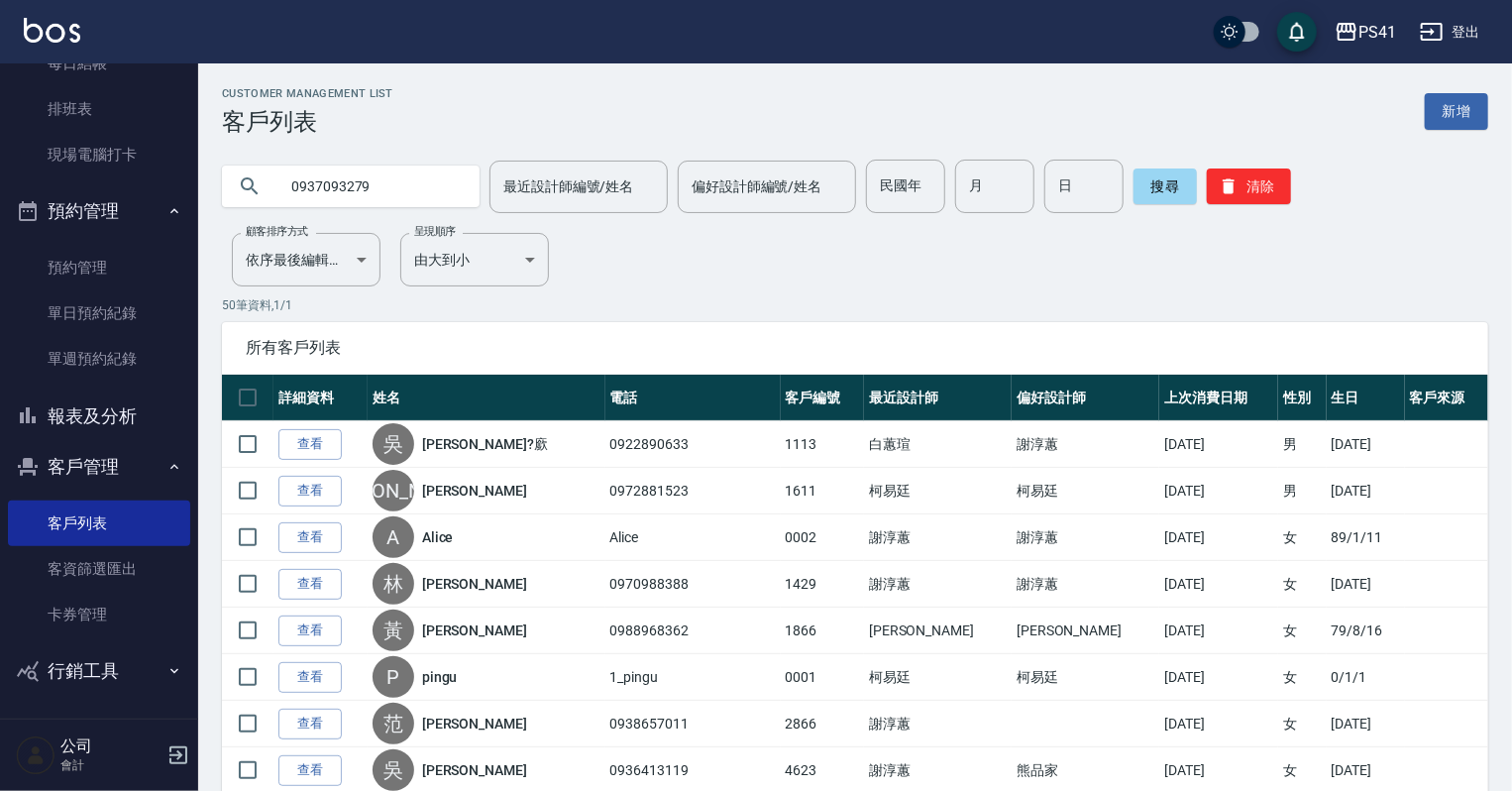 type on "0937093279" 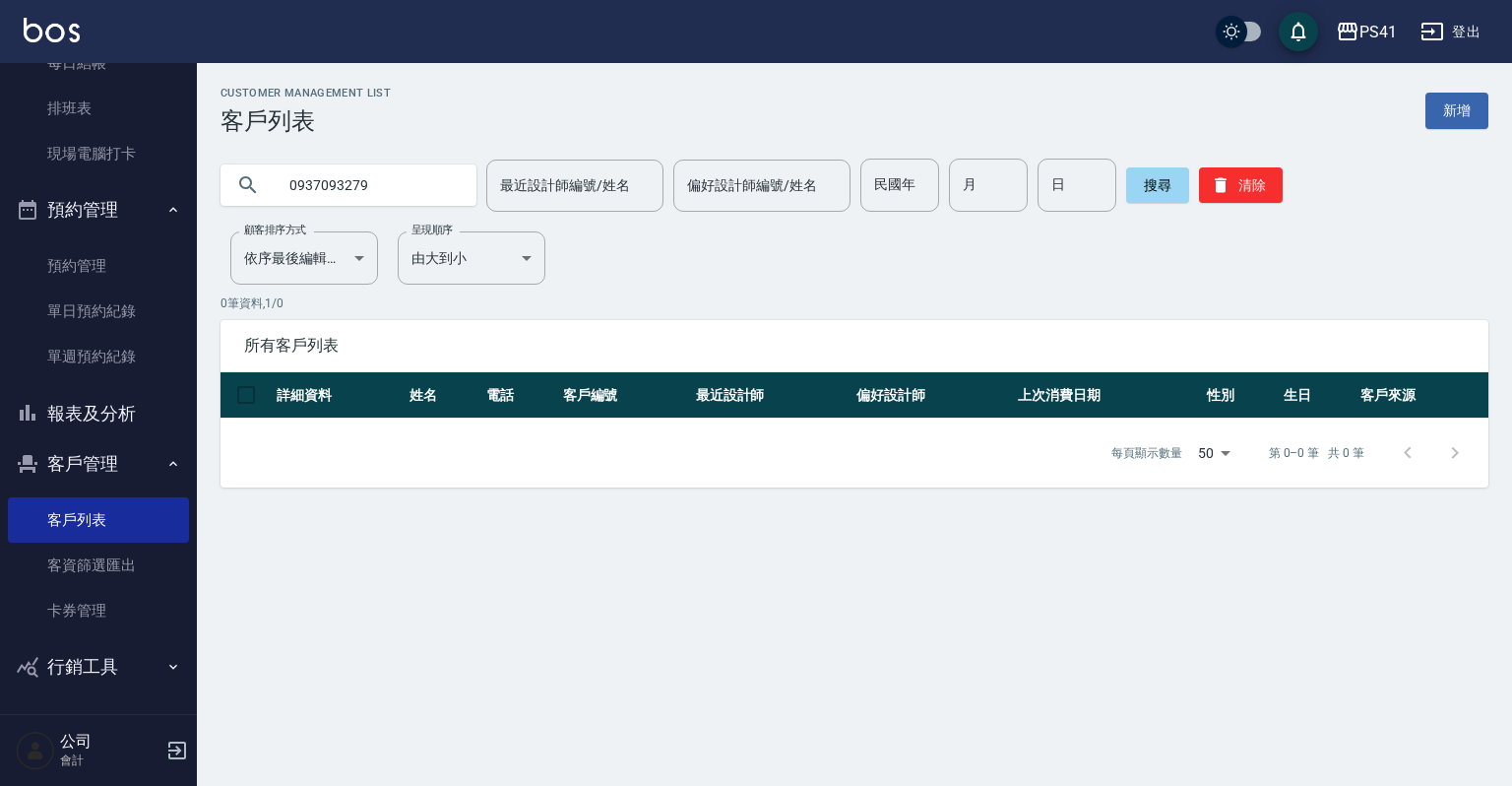 drag, startPoint x: 434, startPoint y: 177, endPoint x: 229, endPoint y: 208, distance: 207.33065 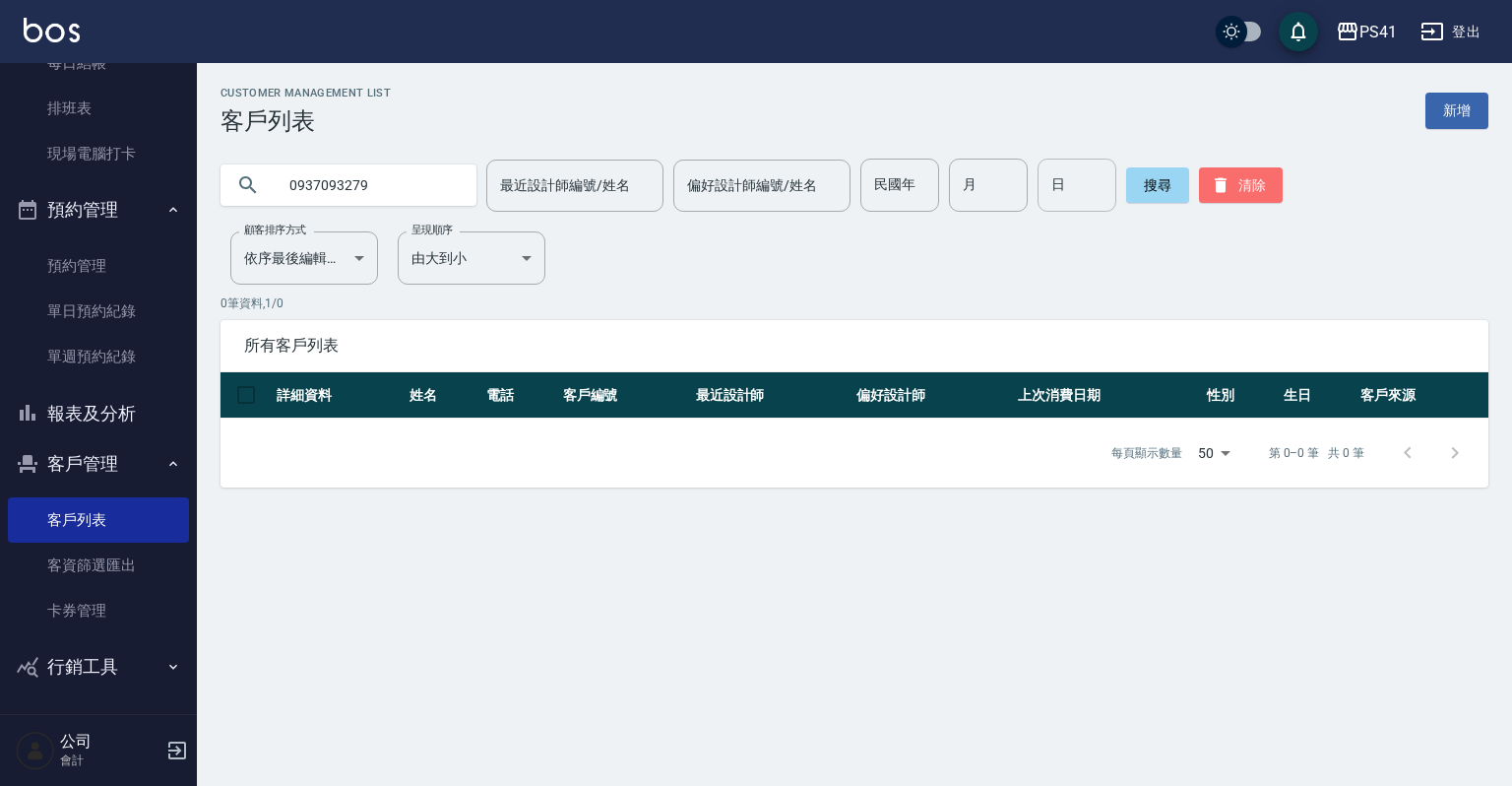 drag, startPoint x: 1243, startPoint y: 184, endPoint x: 1067, endPoint y: 174, distance: 176.28386 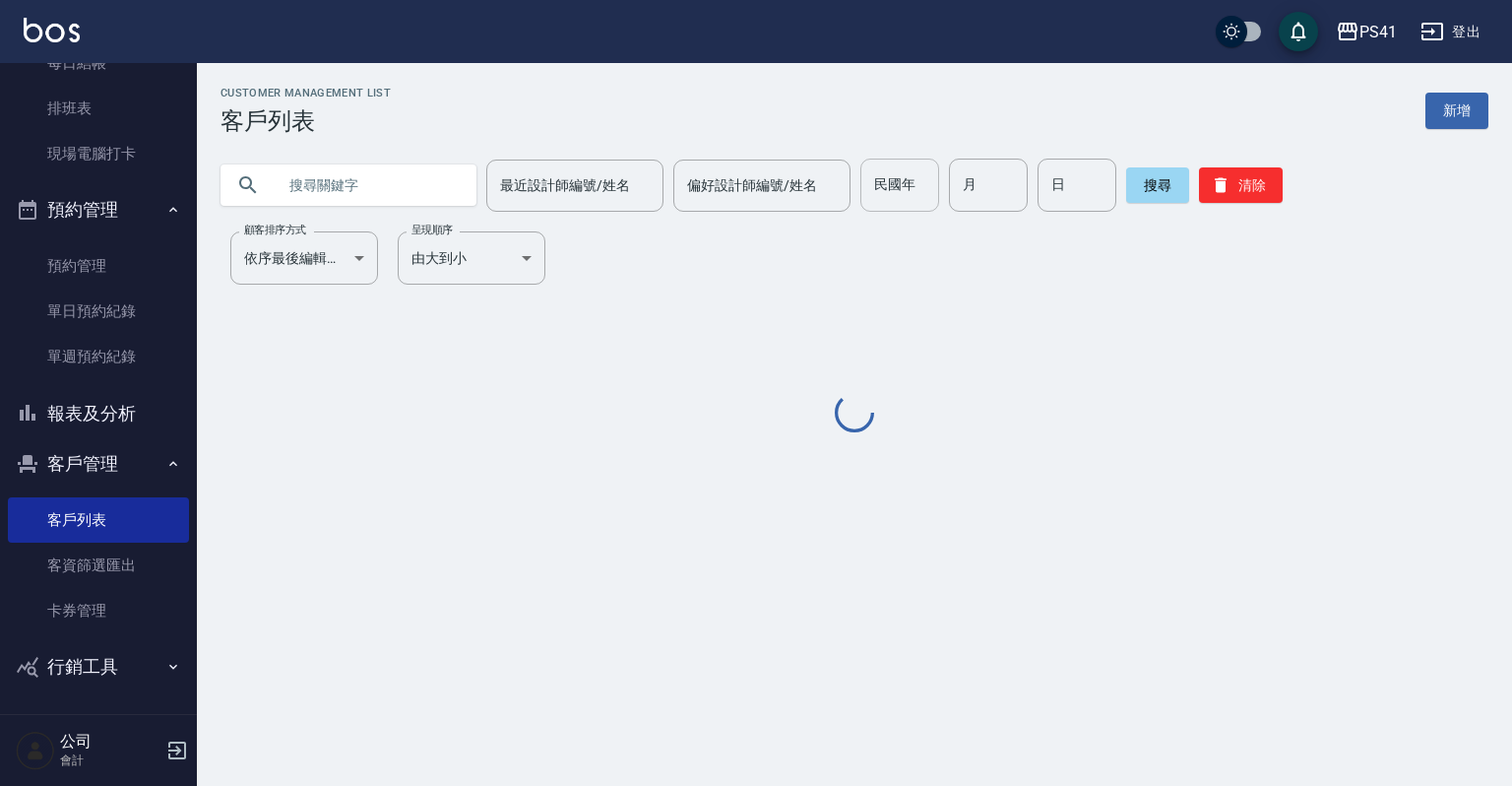 click on "民國年" at bounding box center (900, 185) 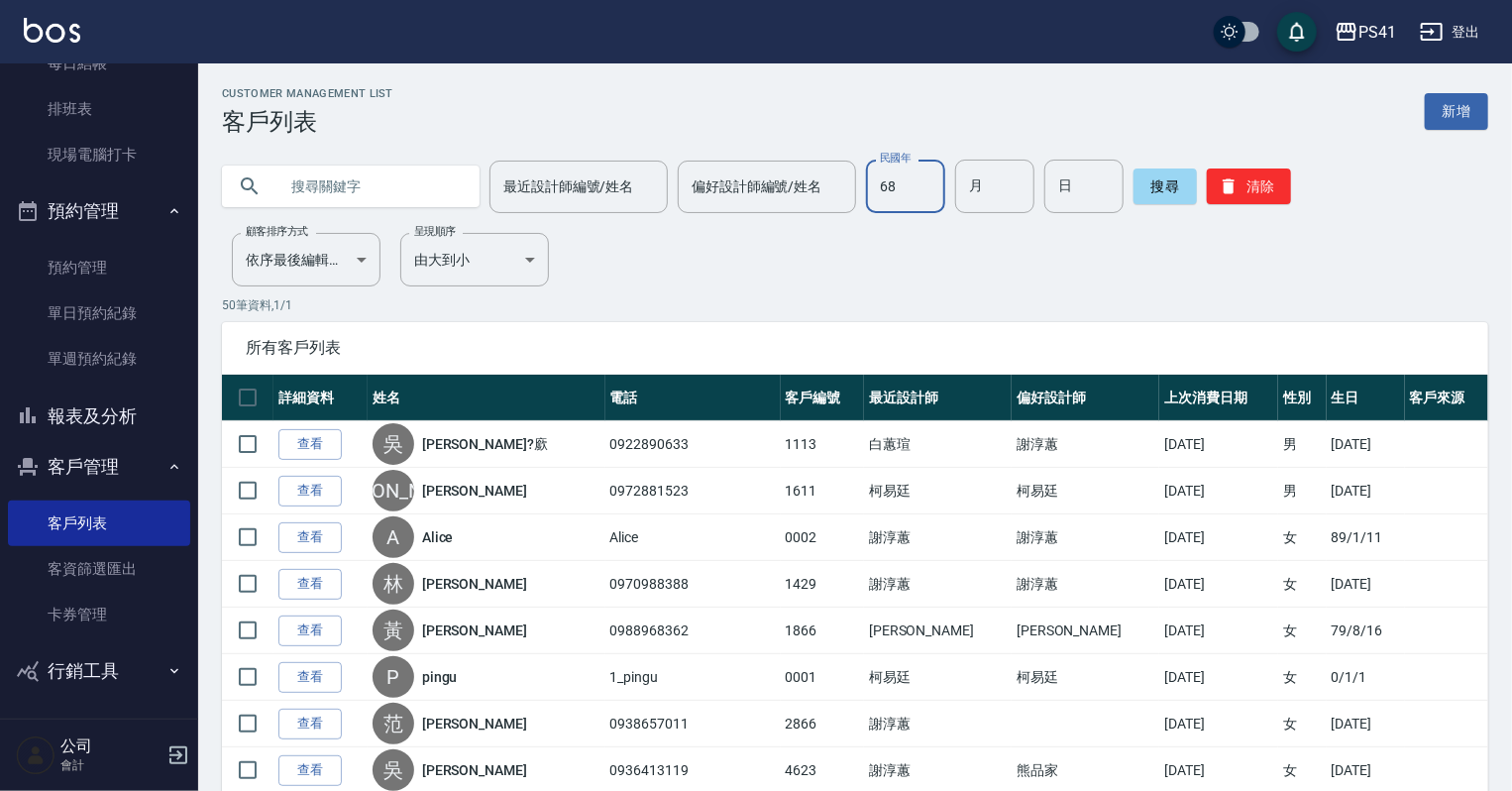 type on "68" 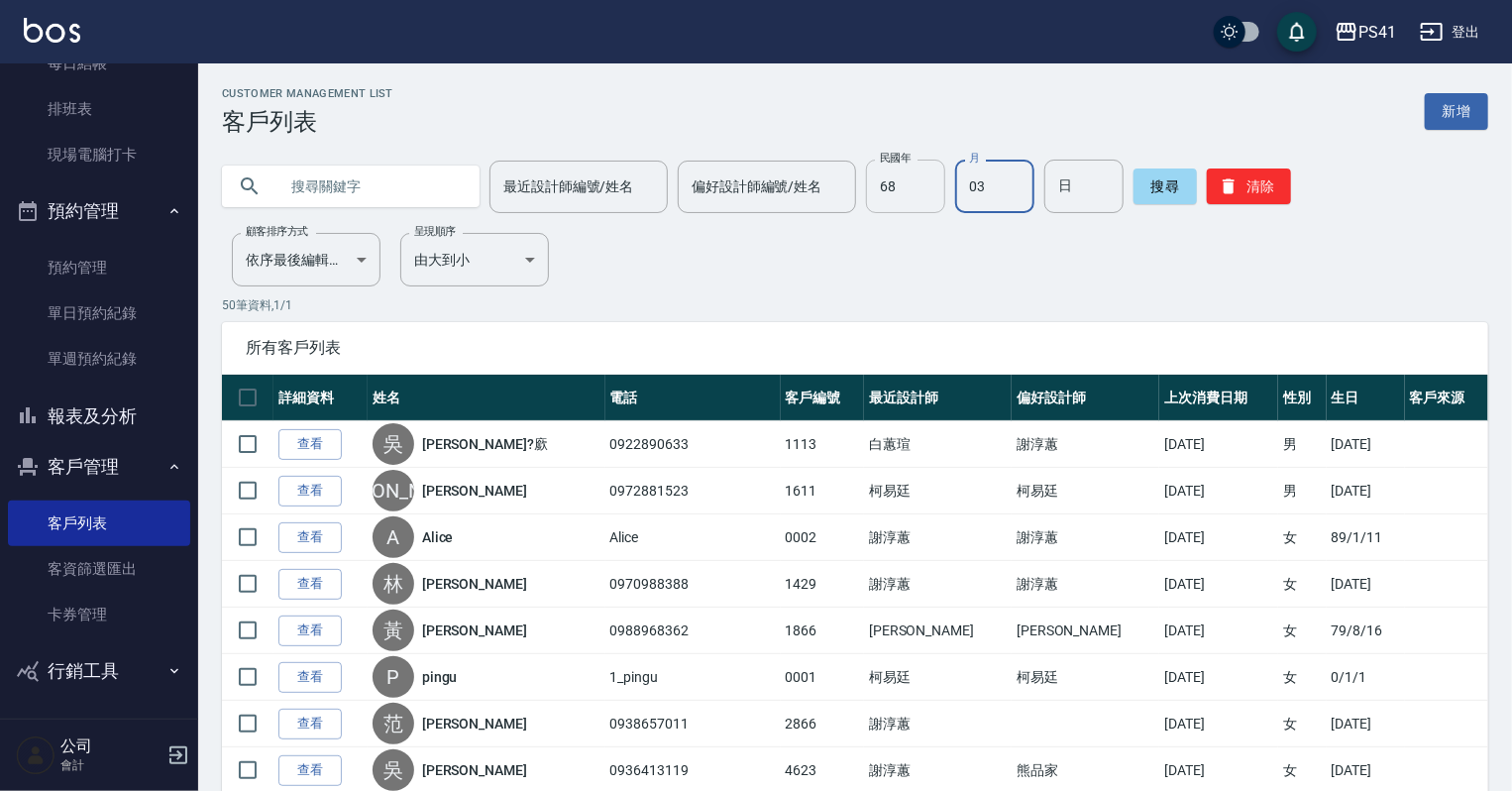 type on "03" 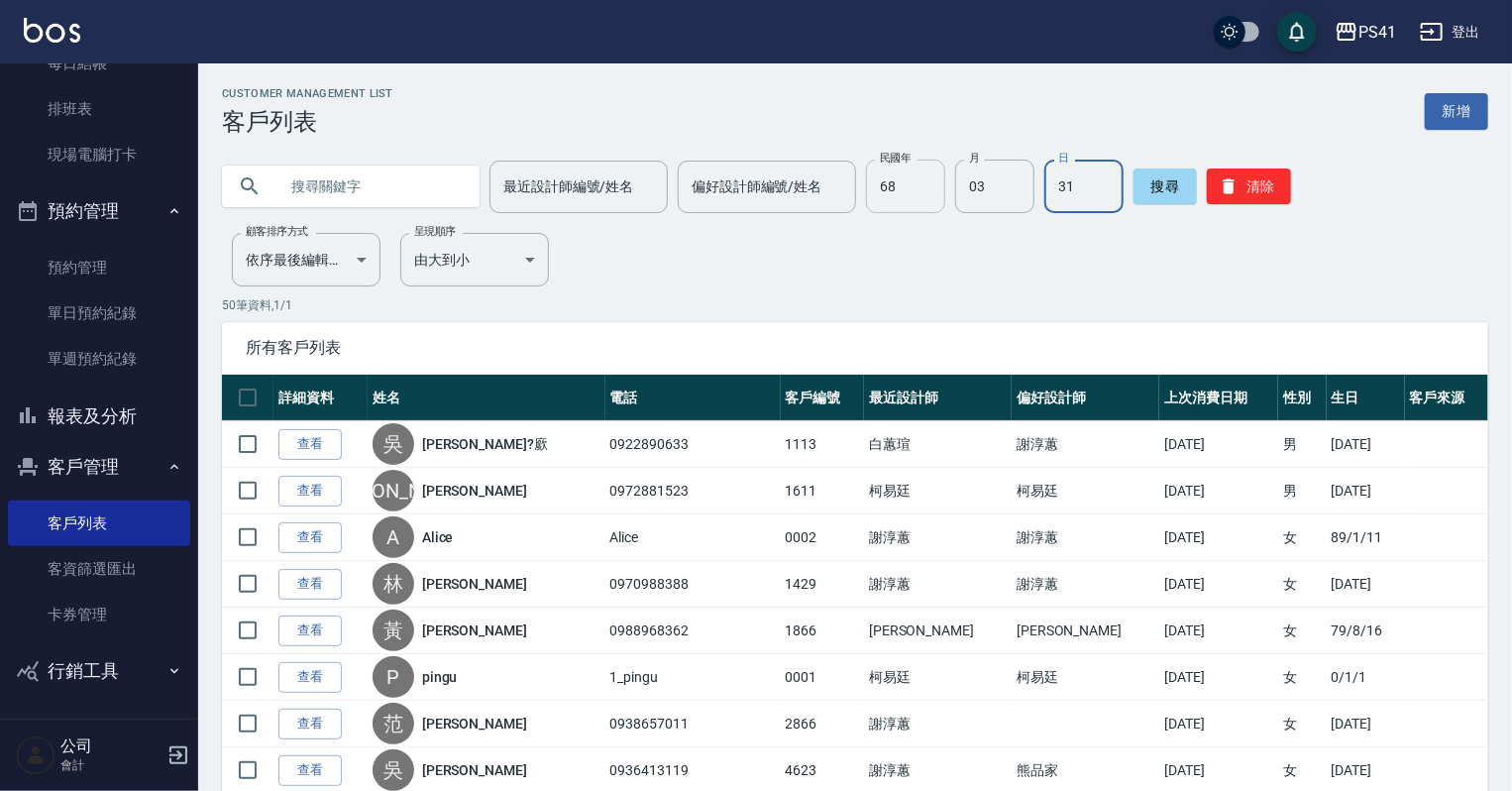 type on "31" 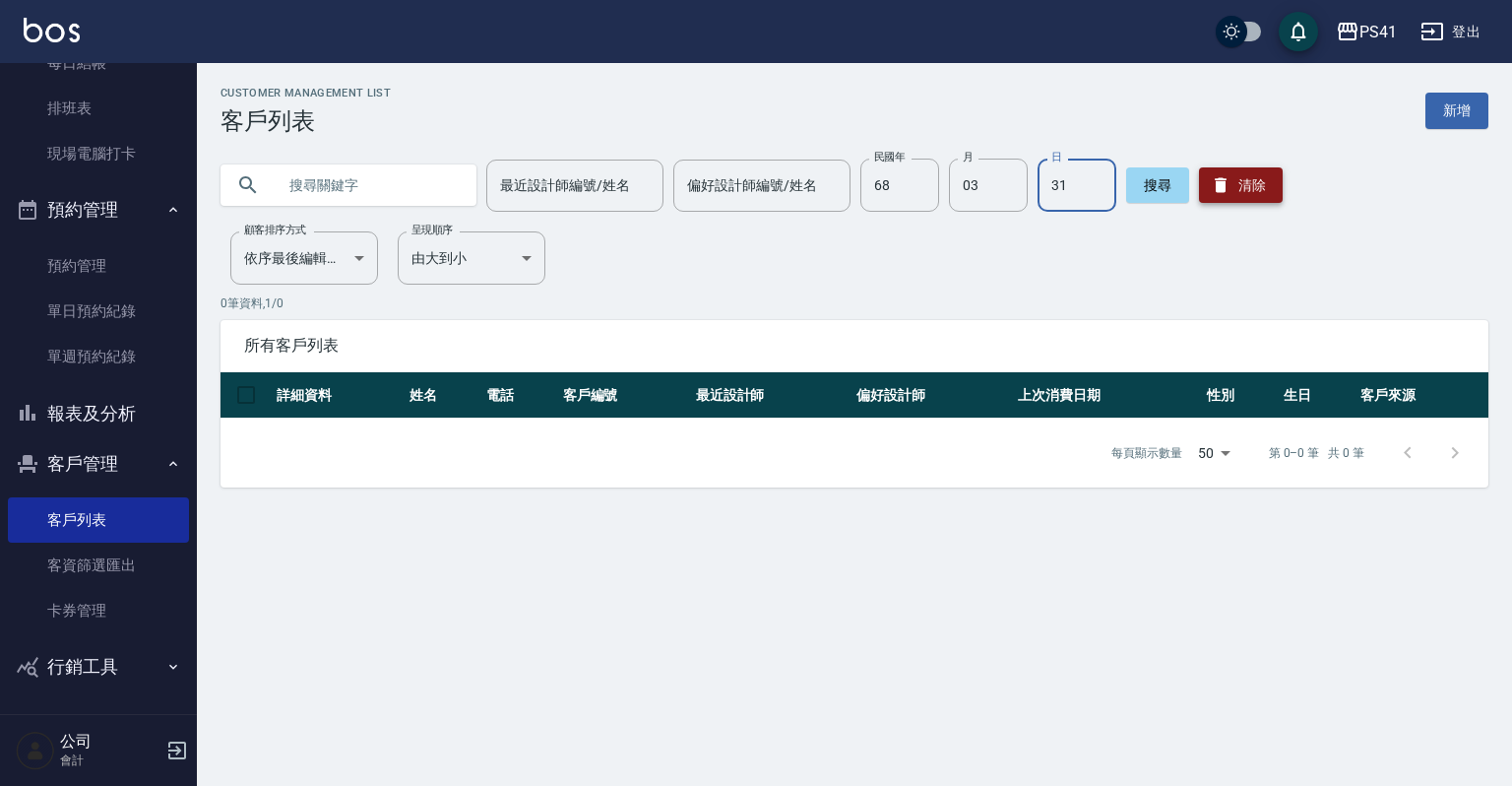 click 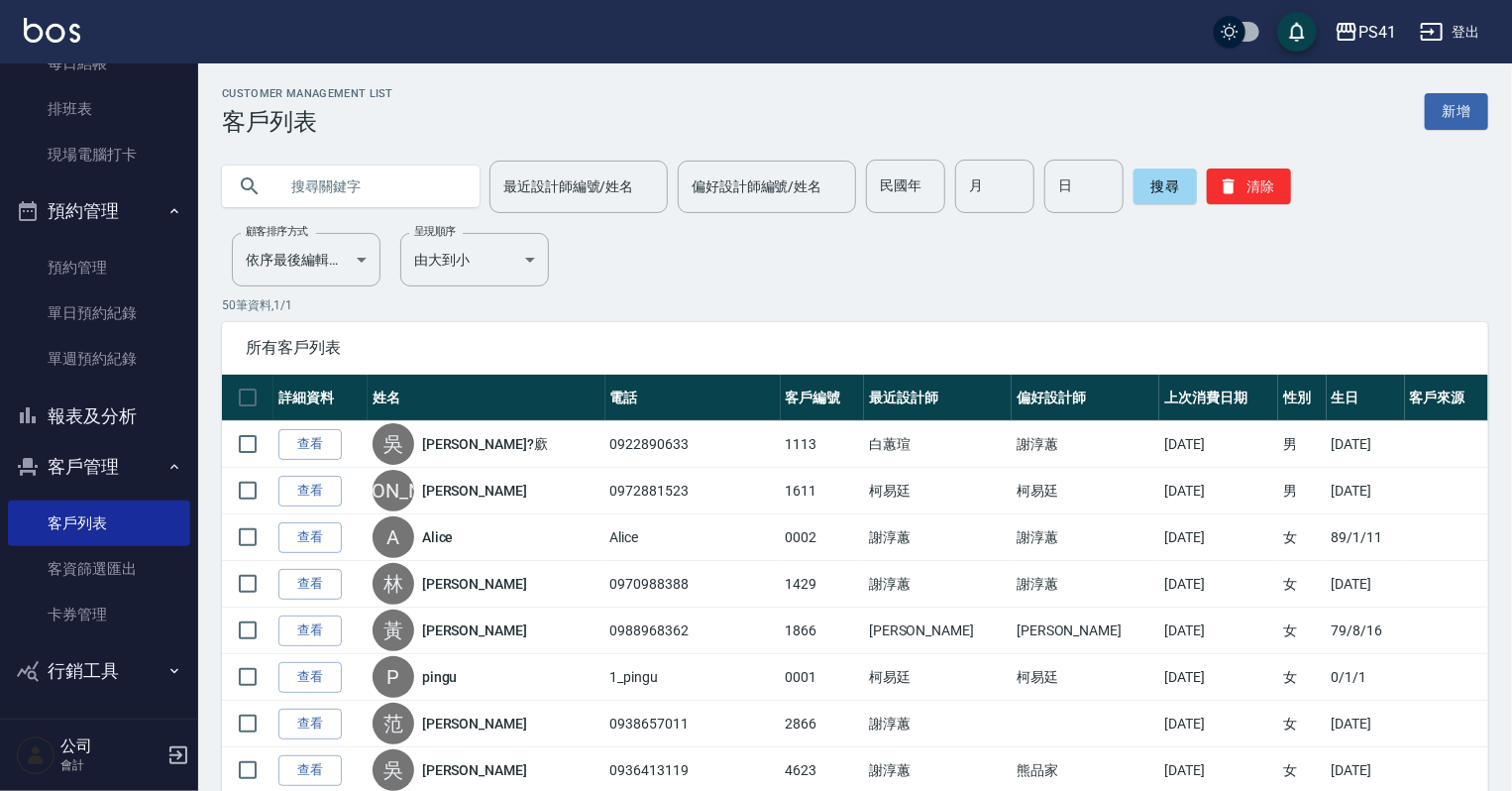 click at bounding box center (371, 186) 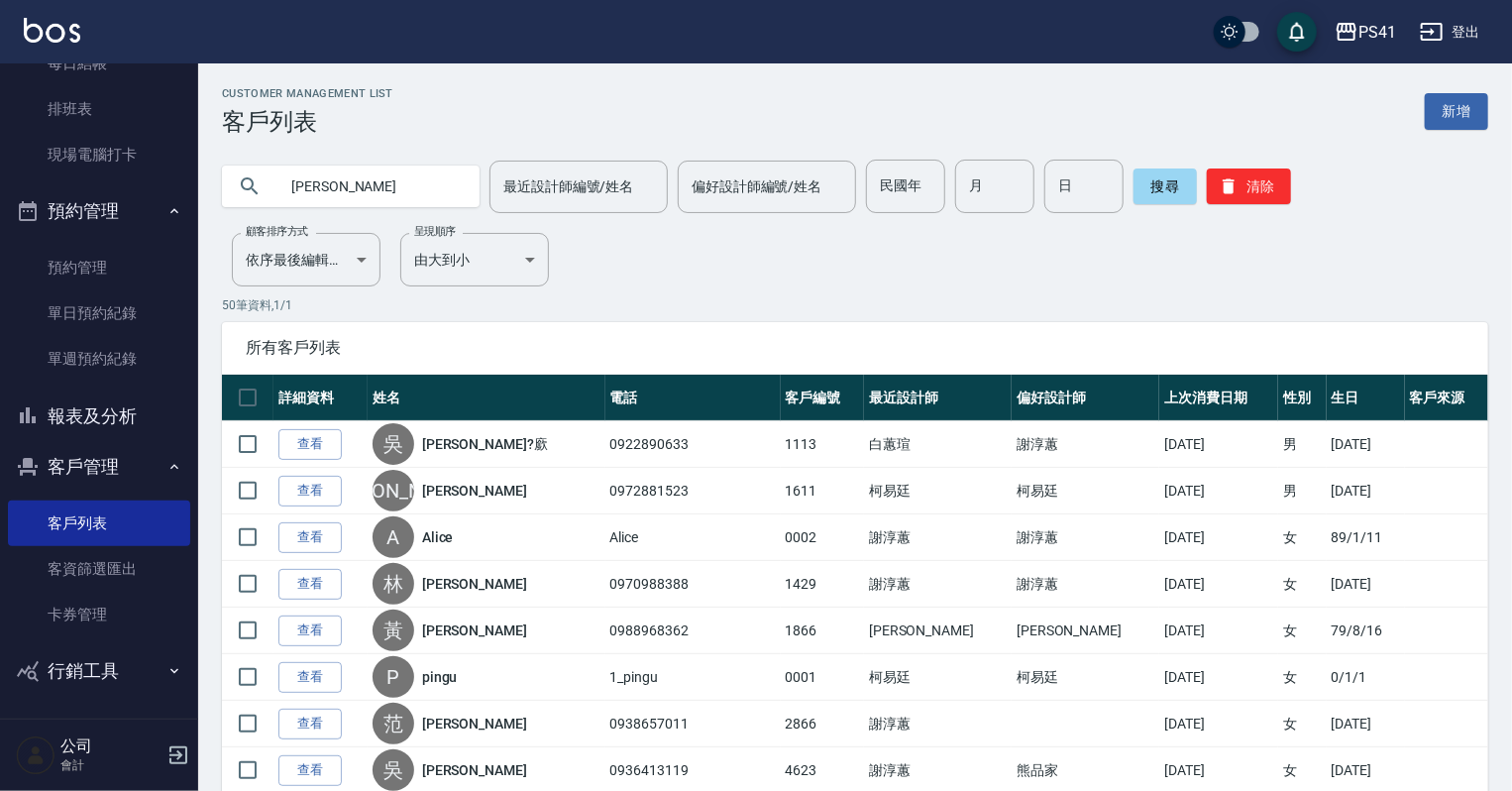 type on "[PERSON_NAME]" 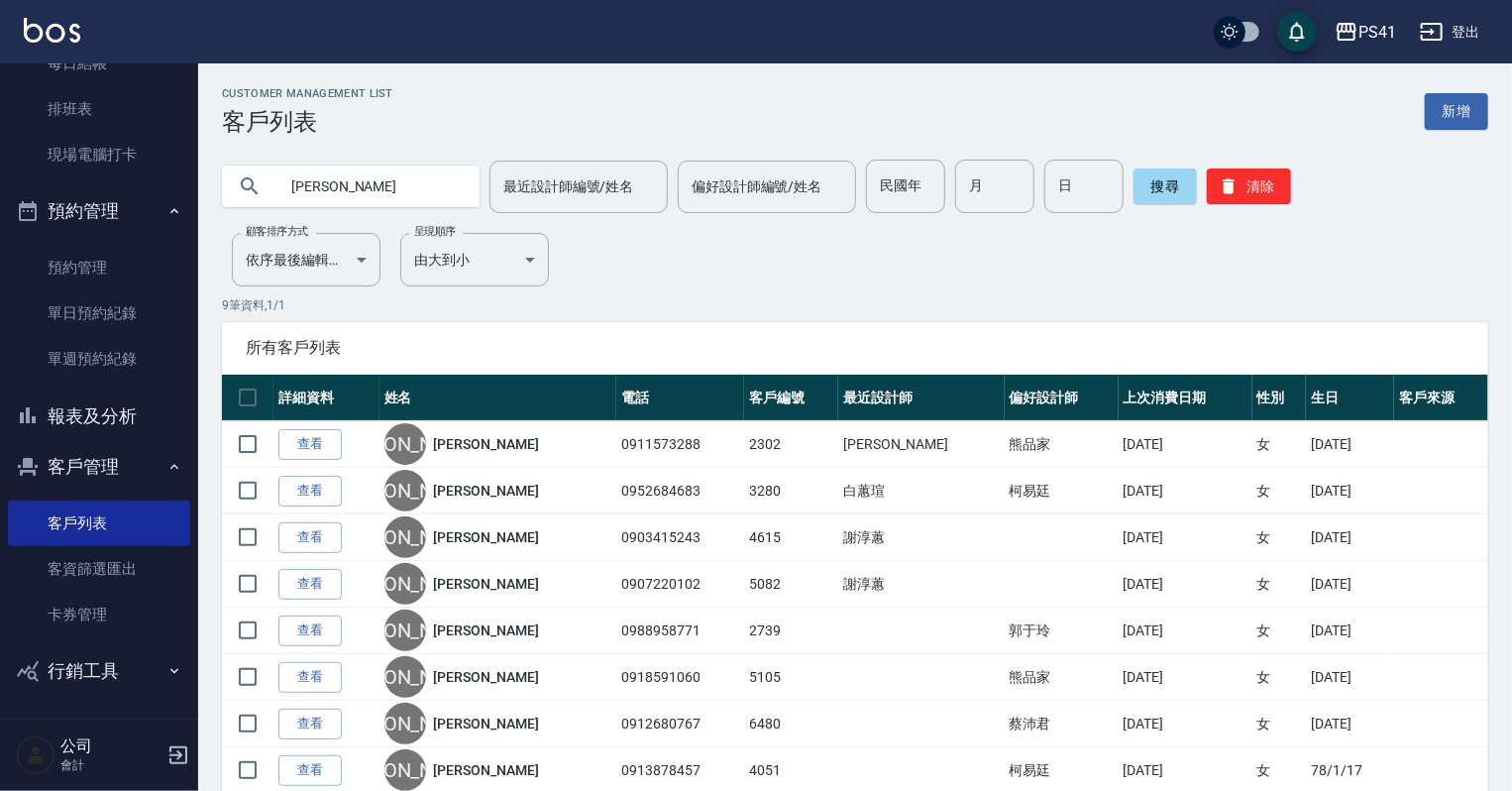click on "[PERSON_NAME]" at bounding box center [371, 186] 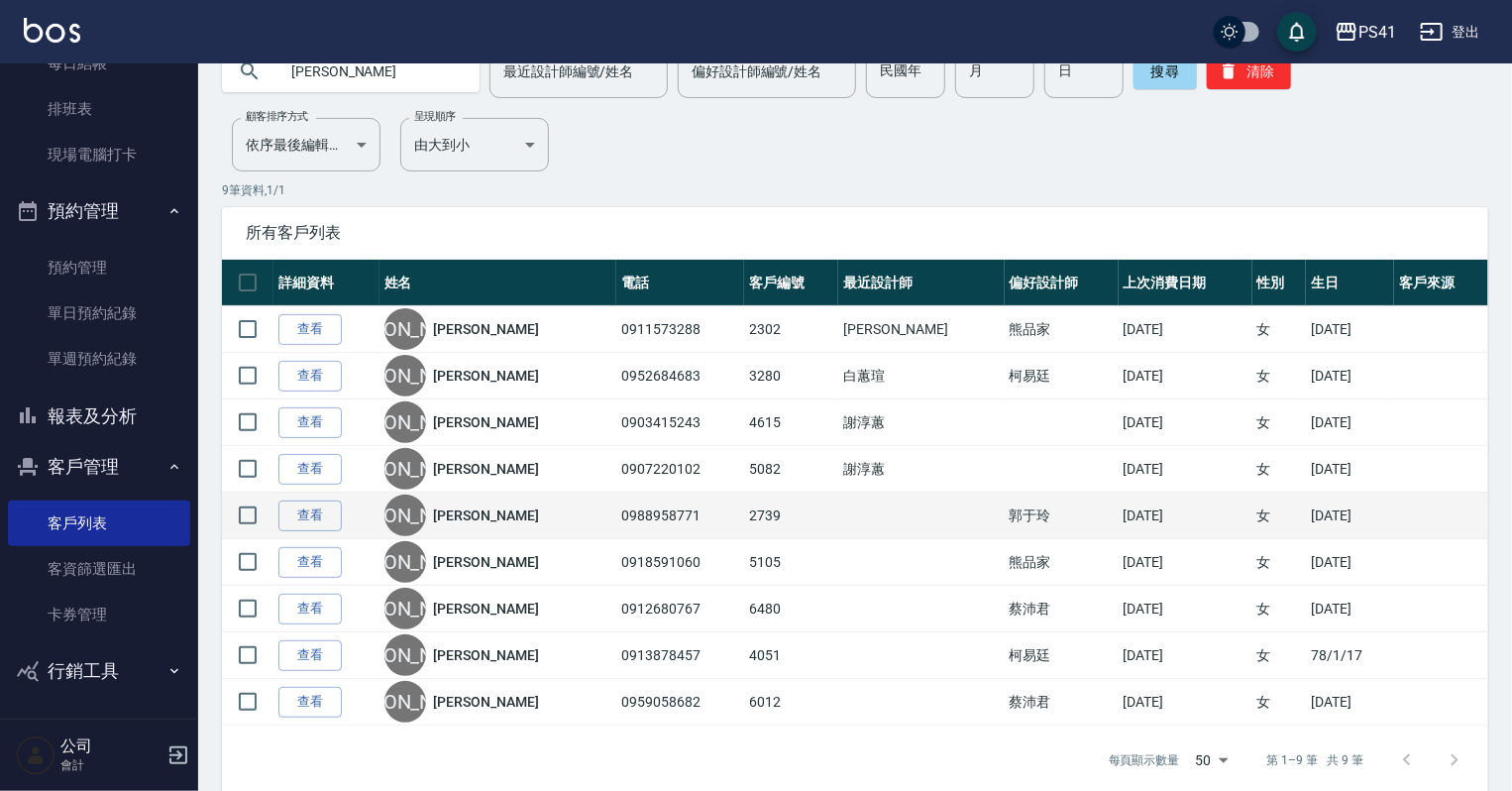 scroll, scrollTop: 140, scrollLeft: 0, axis: vertical 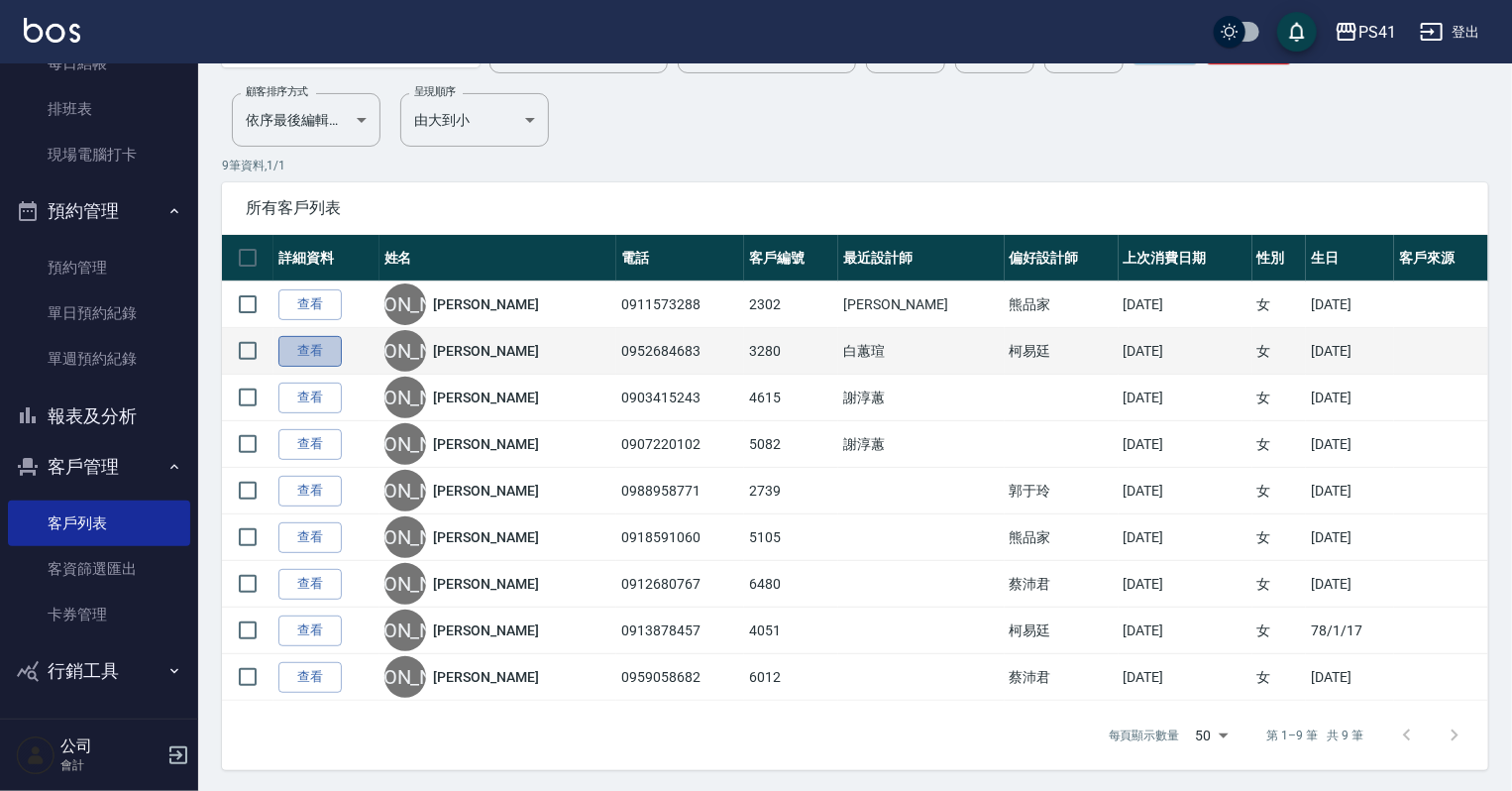 click on "查看" at bounding box center (310, 351) 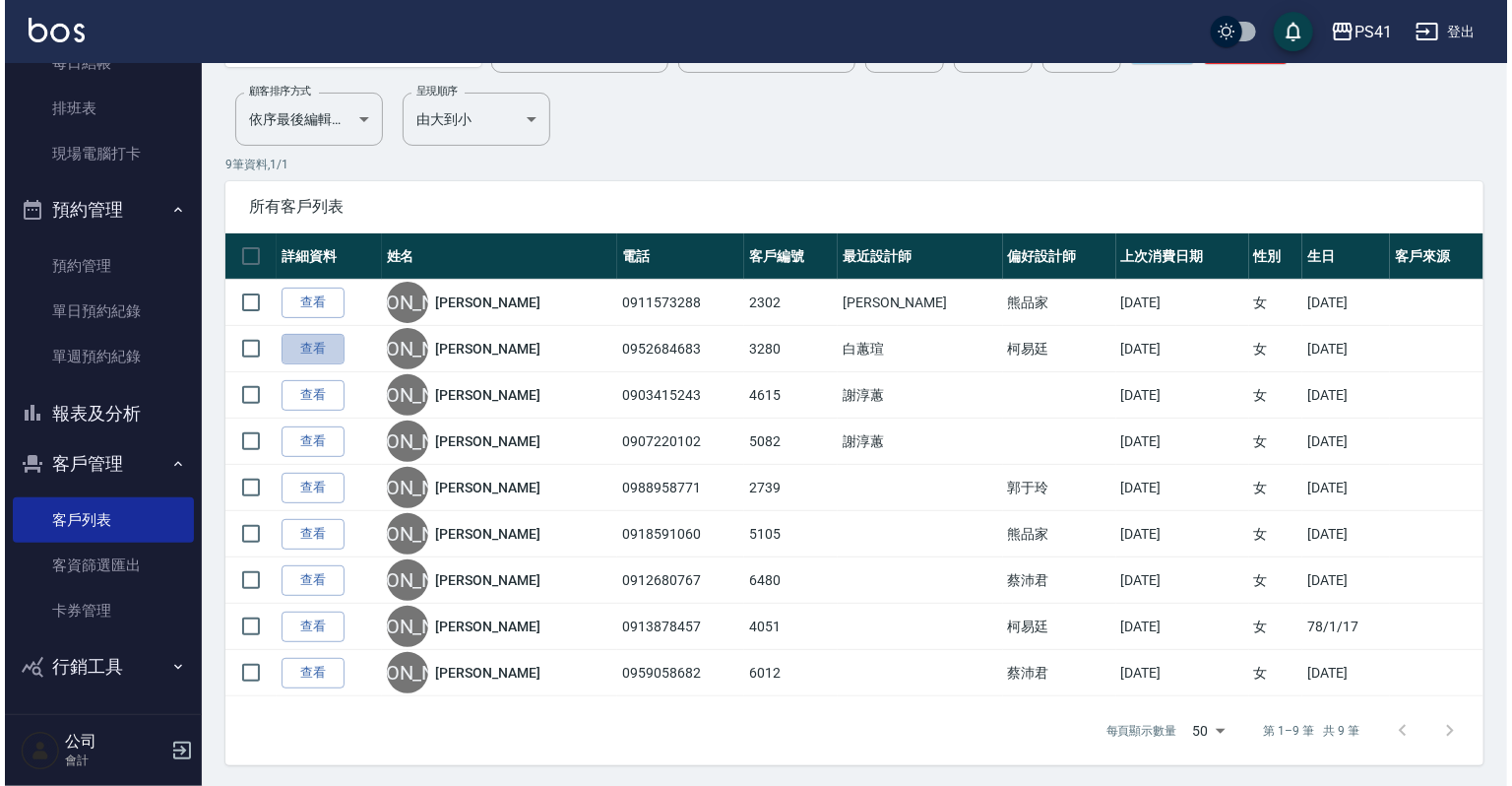 scroll, scrollTop: 0, scrollLeft: 0, axis: both 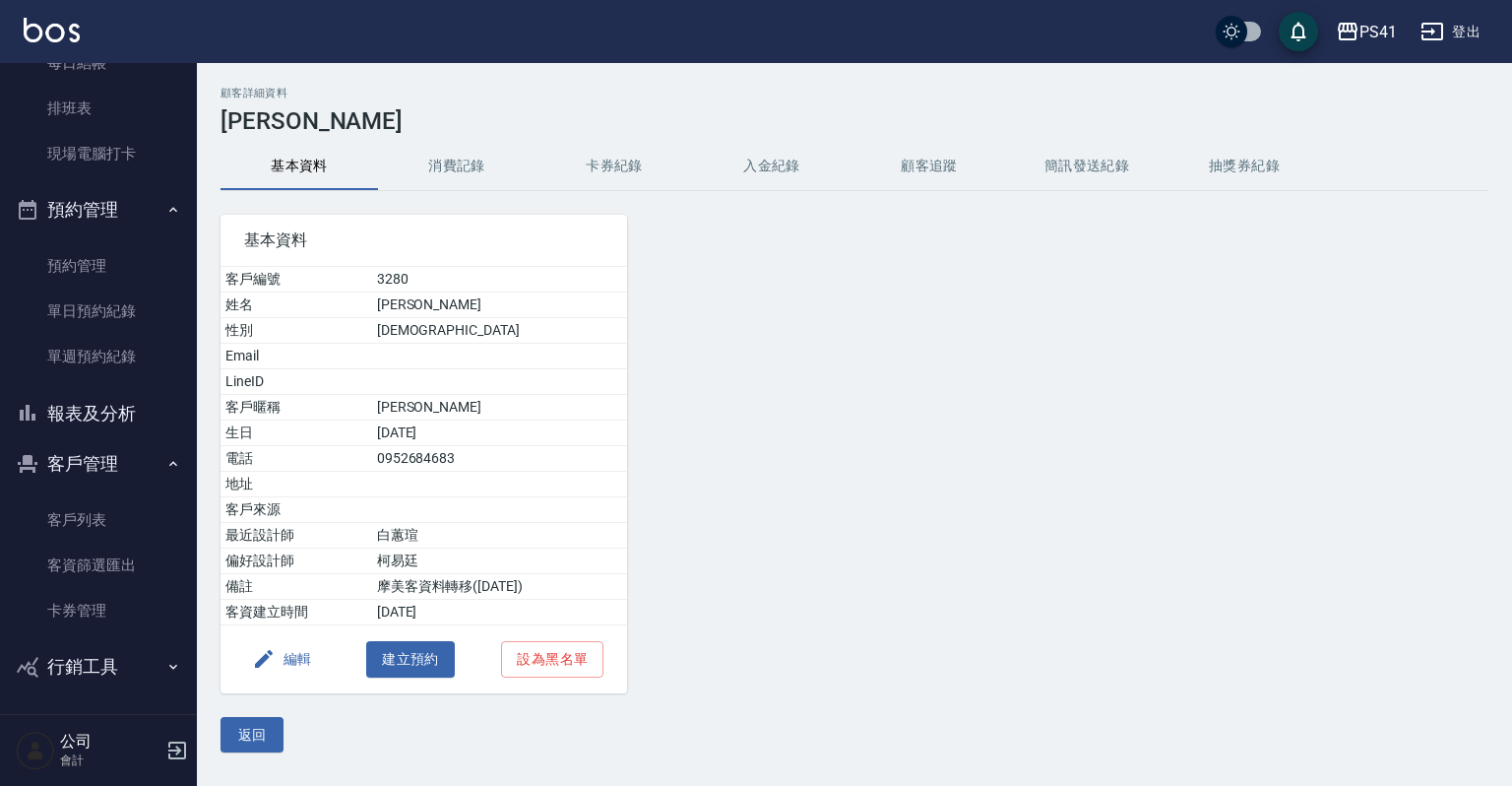 click on "消費記錄" at bounding box center (457, 166) 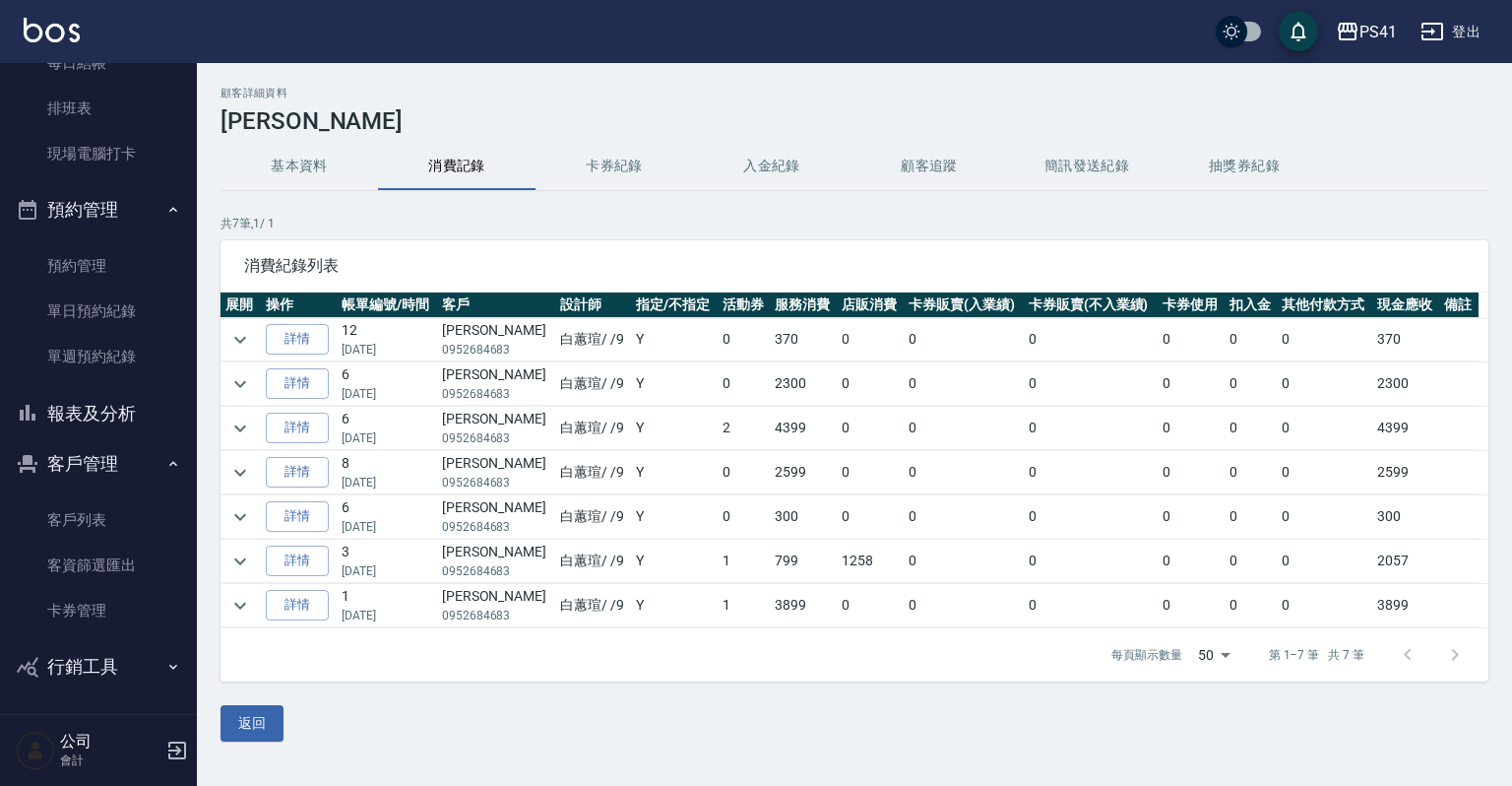 click on "基本資料" at bounding box center (299, 166) 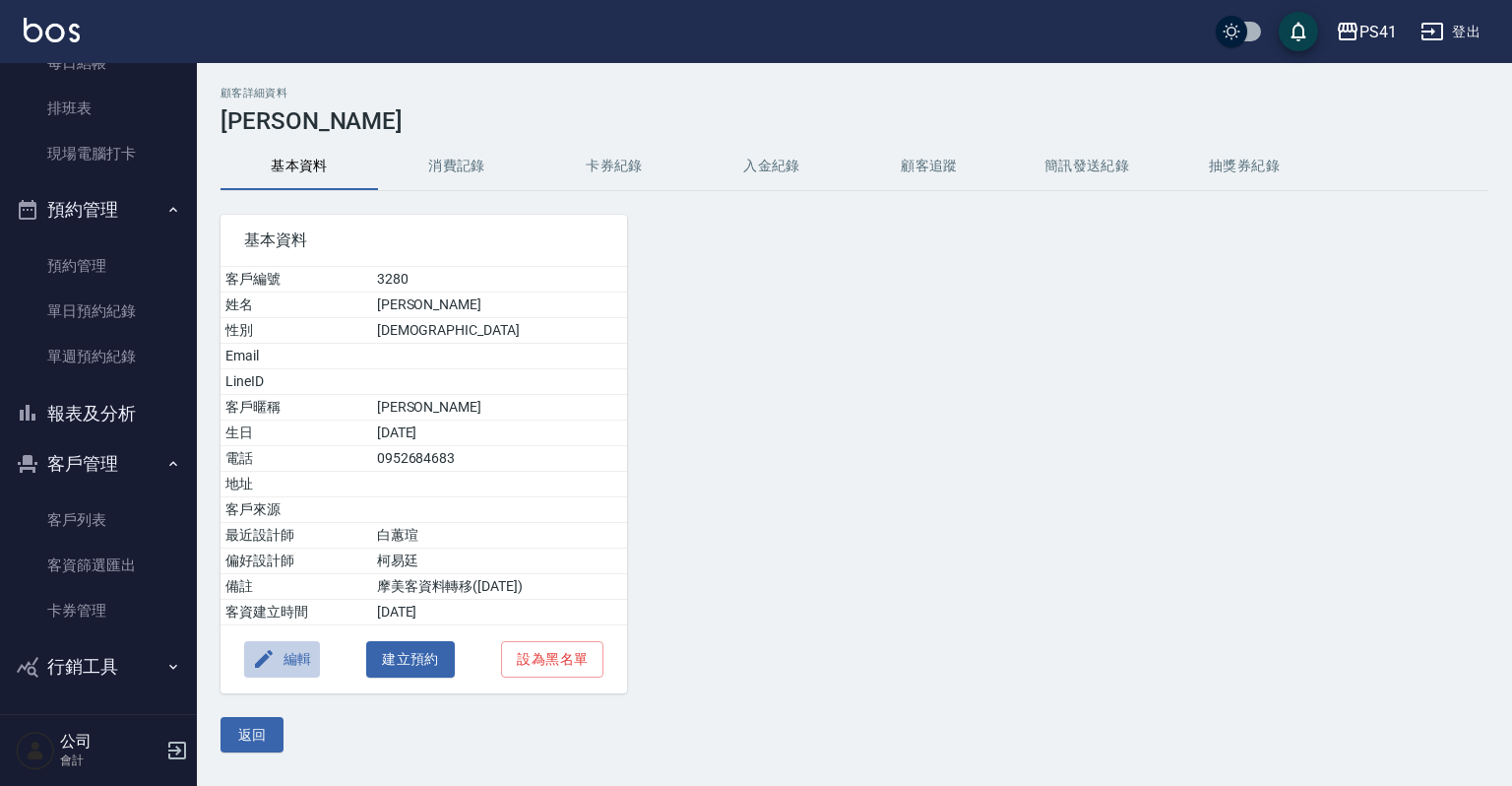 click on "編輯" at bounding box center [282, 659] 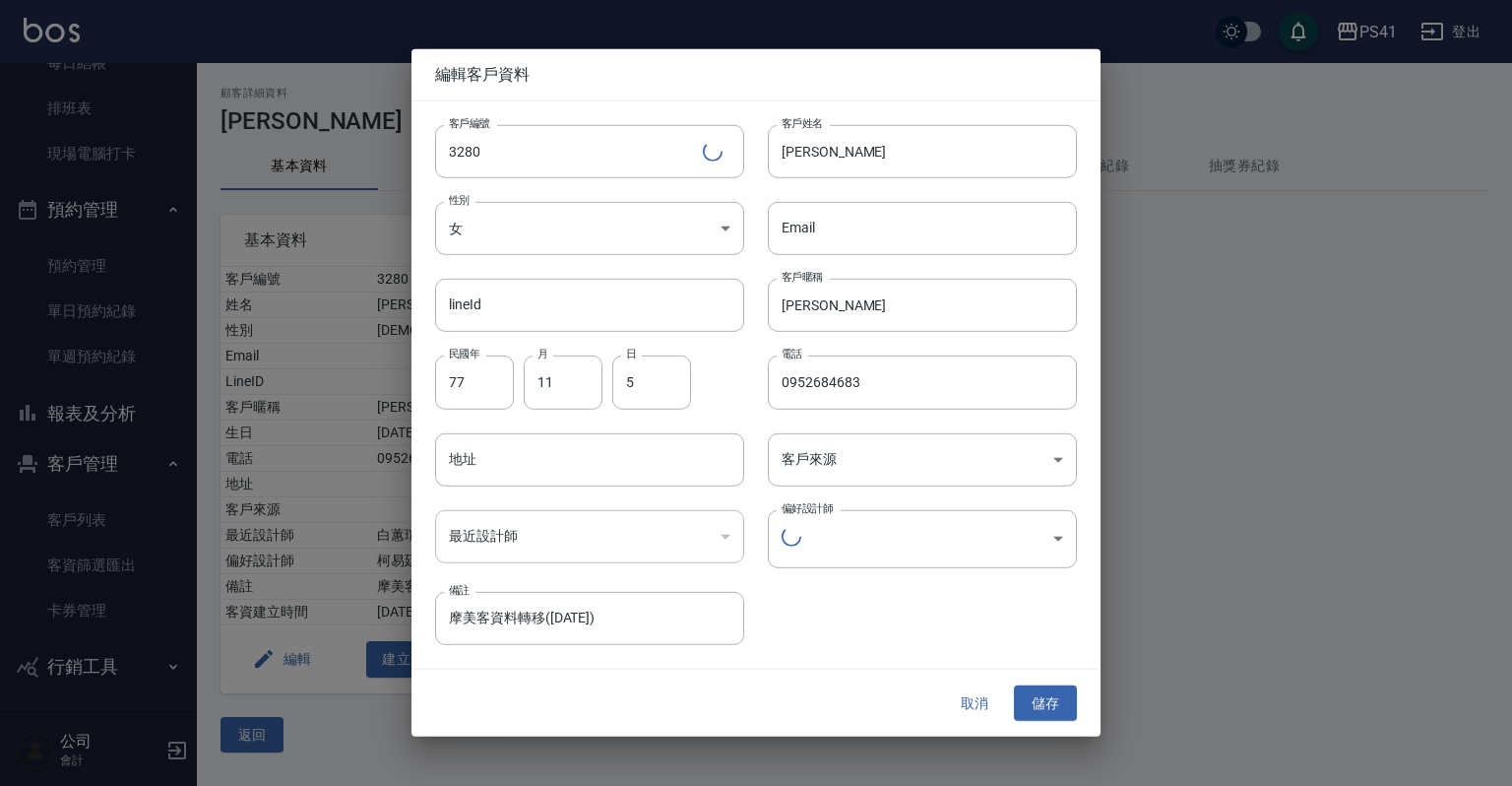 type 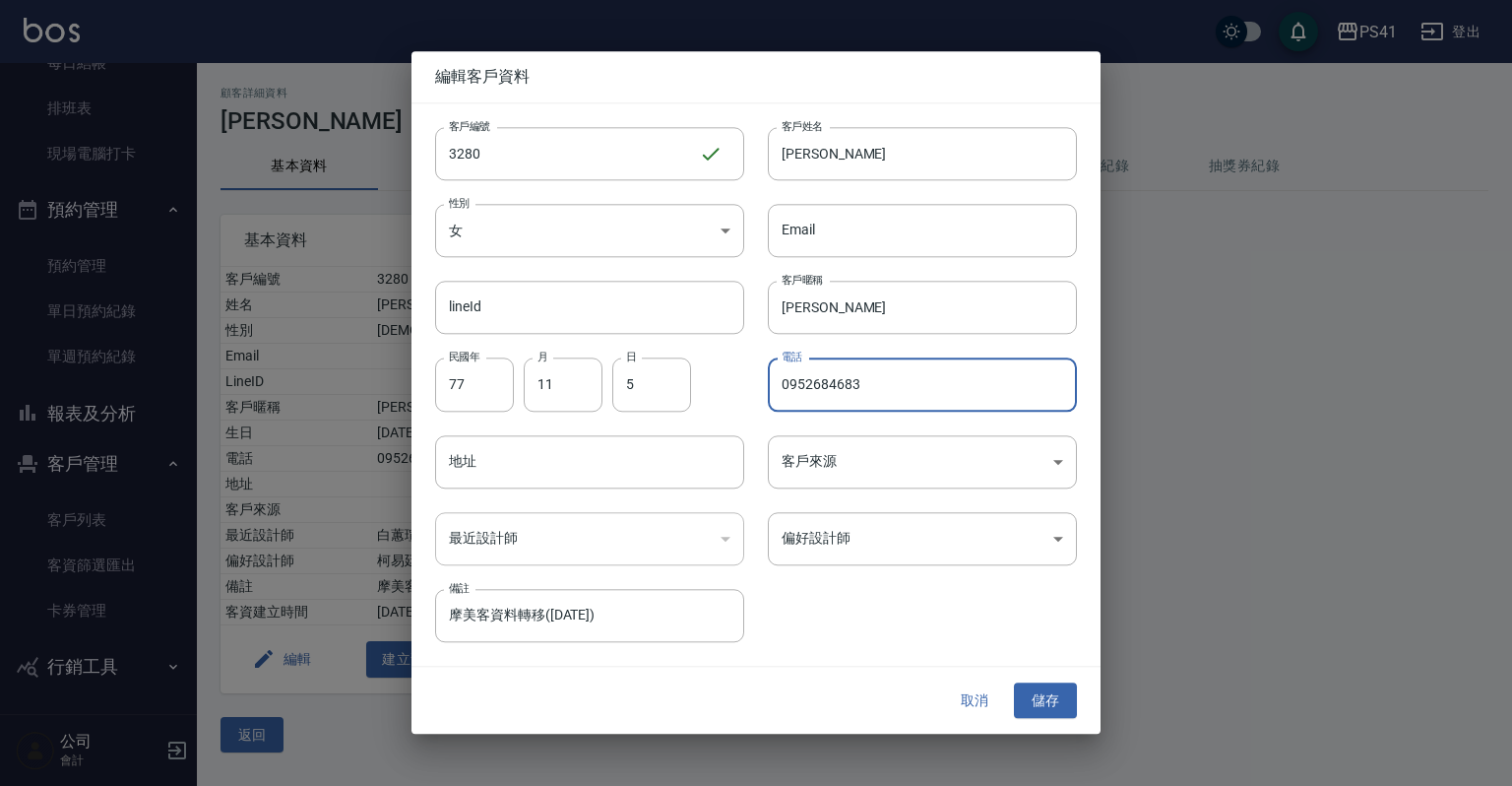 drag, startPoint x: 883, startPoint y: 382, endPoint x: 382, endPoint y: 370, distance: 501.14369 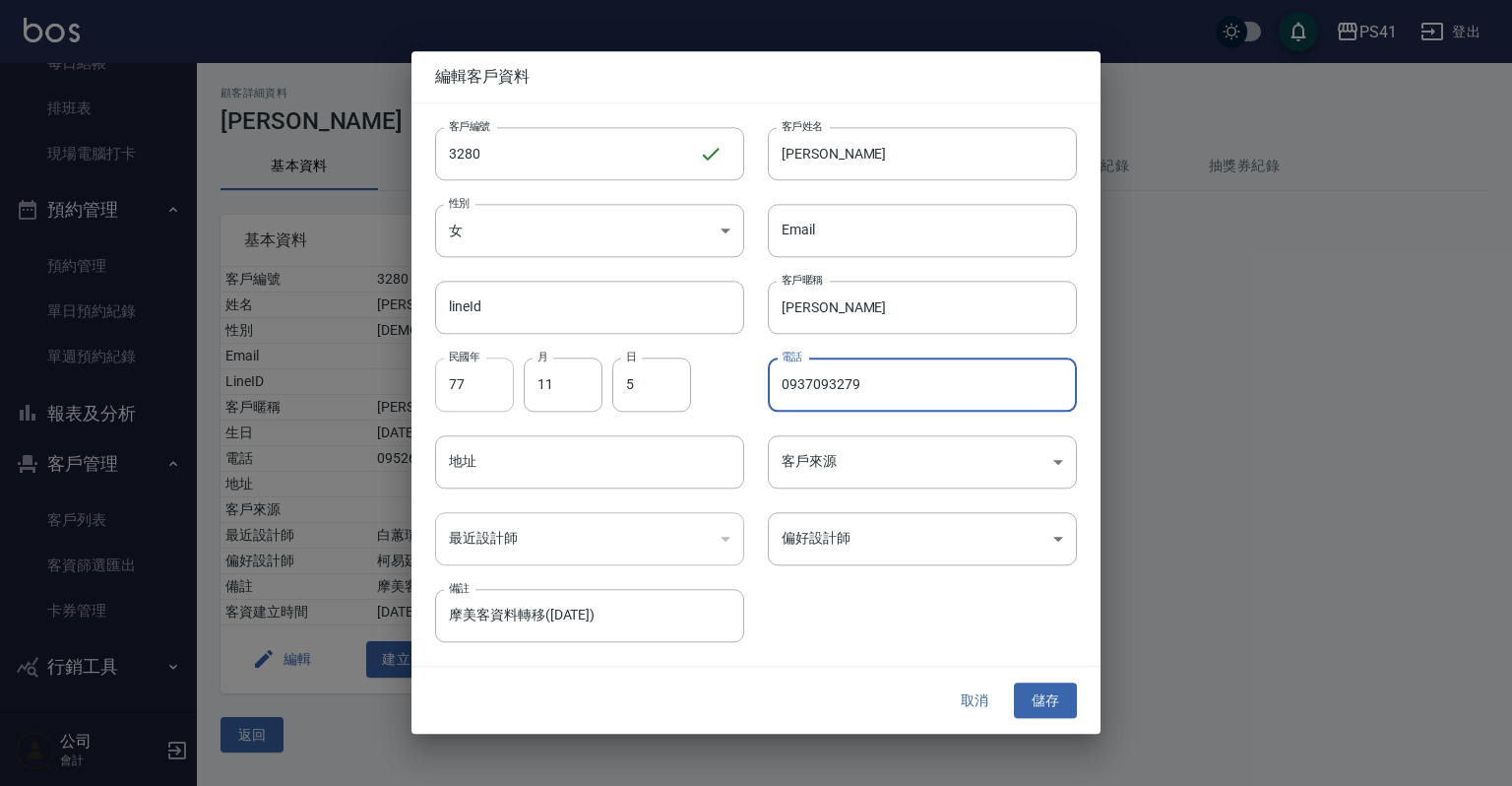 type on "0937093279" 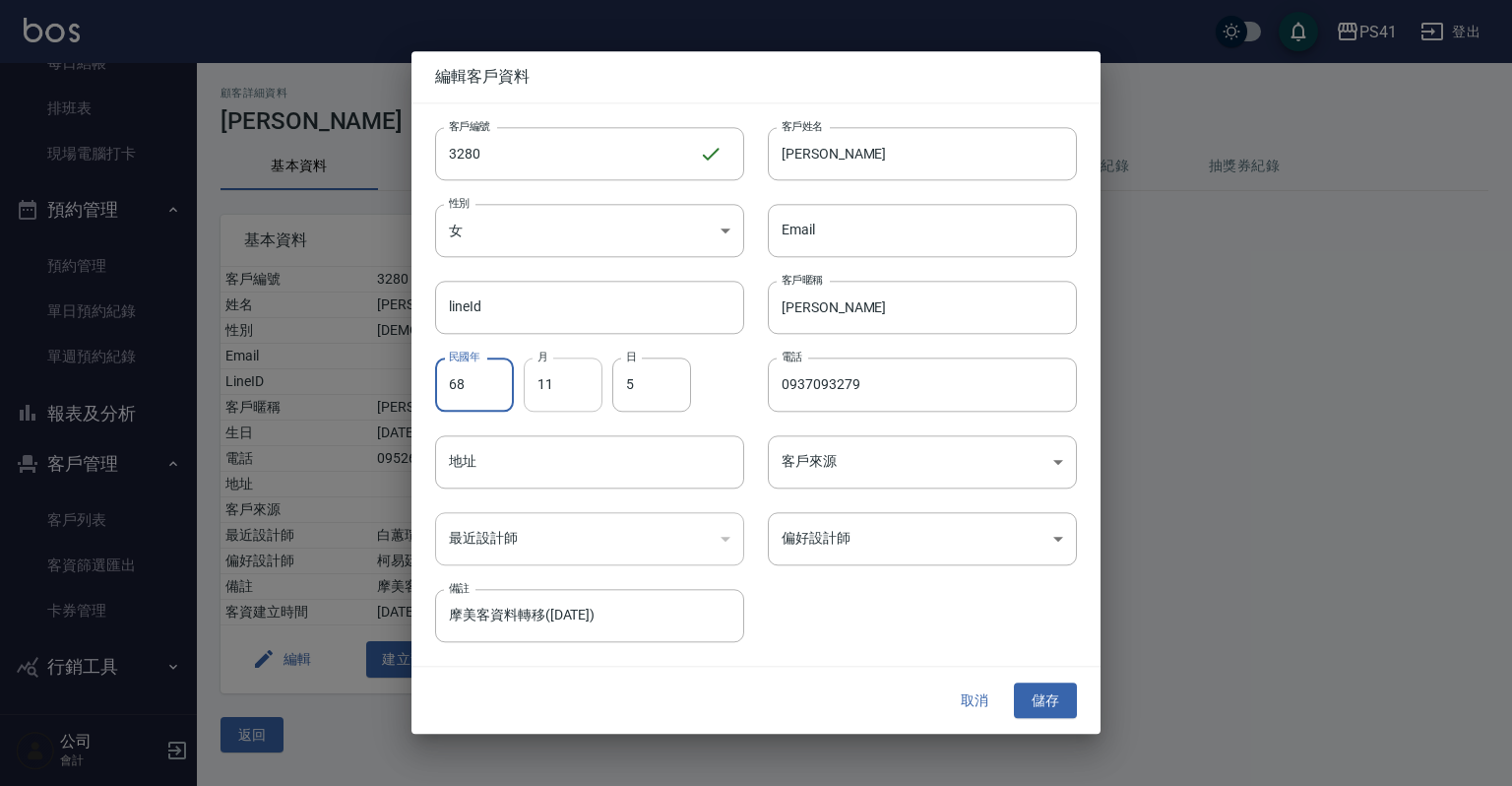 type on "68" 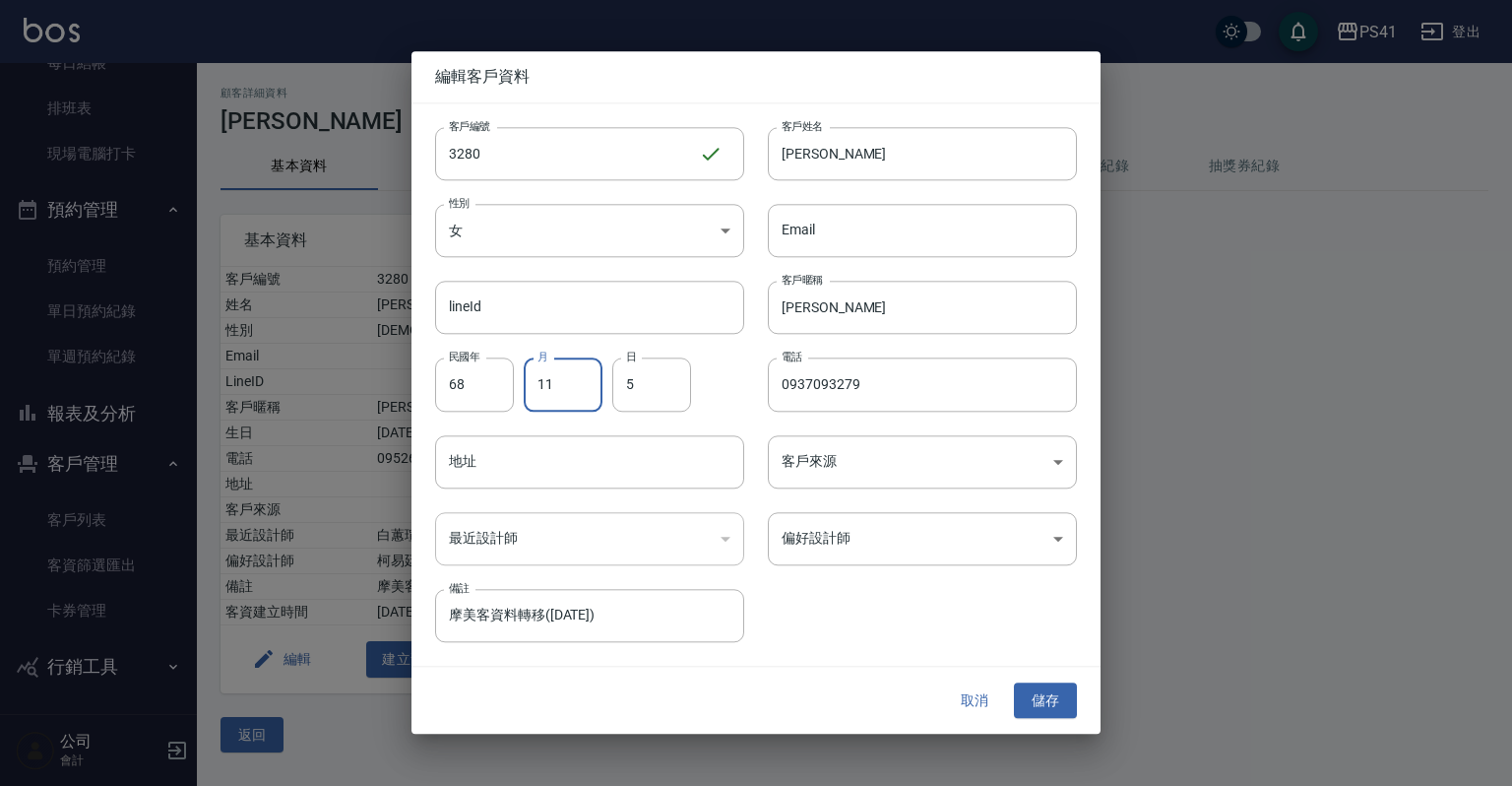 click on "11" at bounding box center [563, 385] 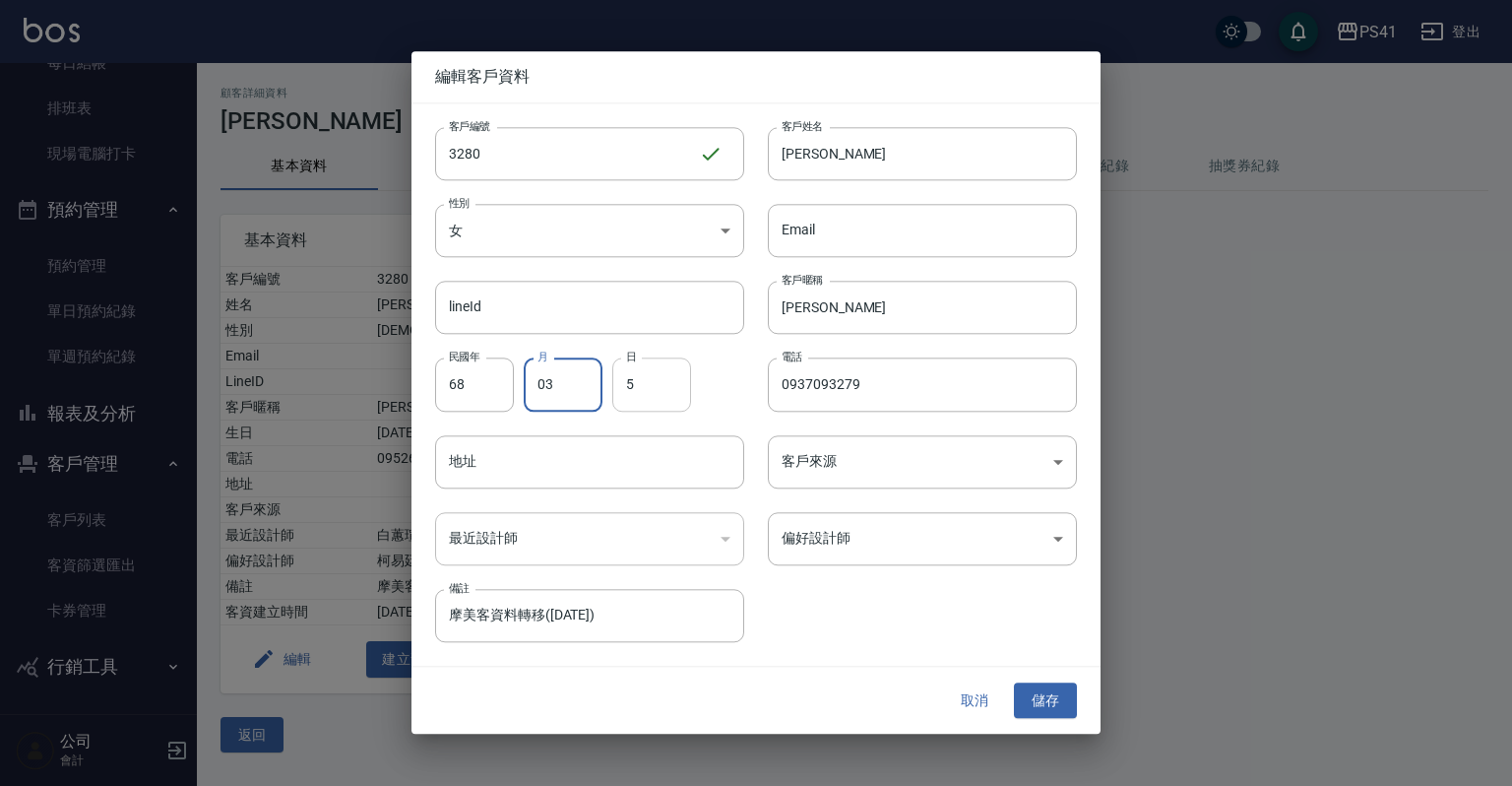 type on "03" 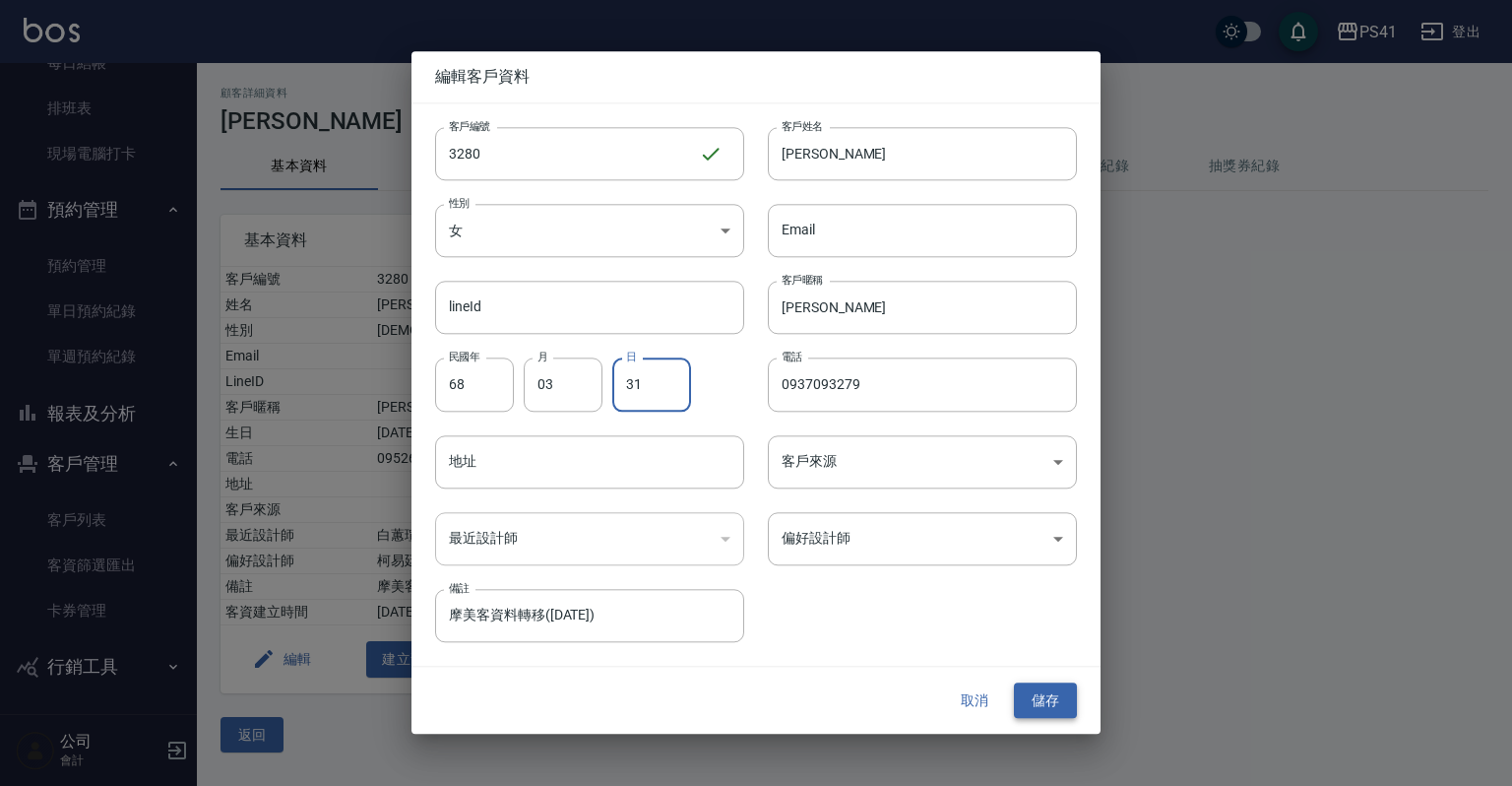 type on "31" 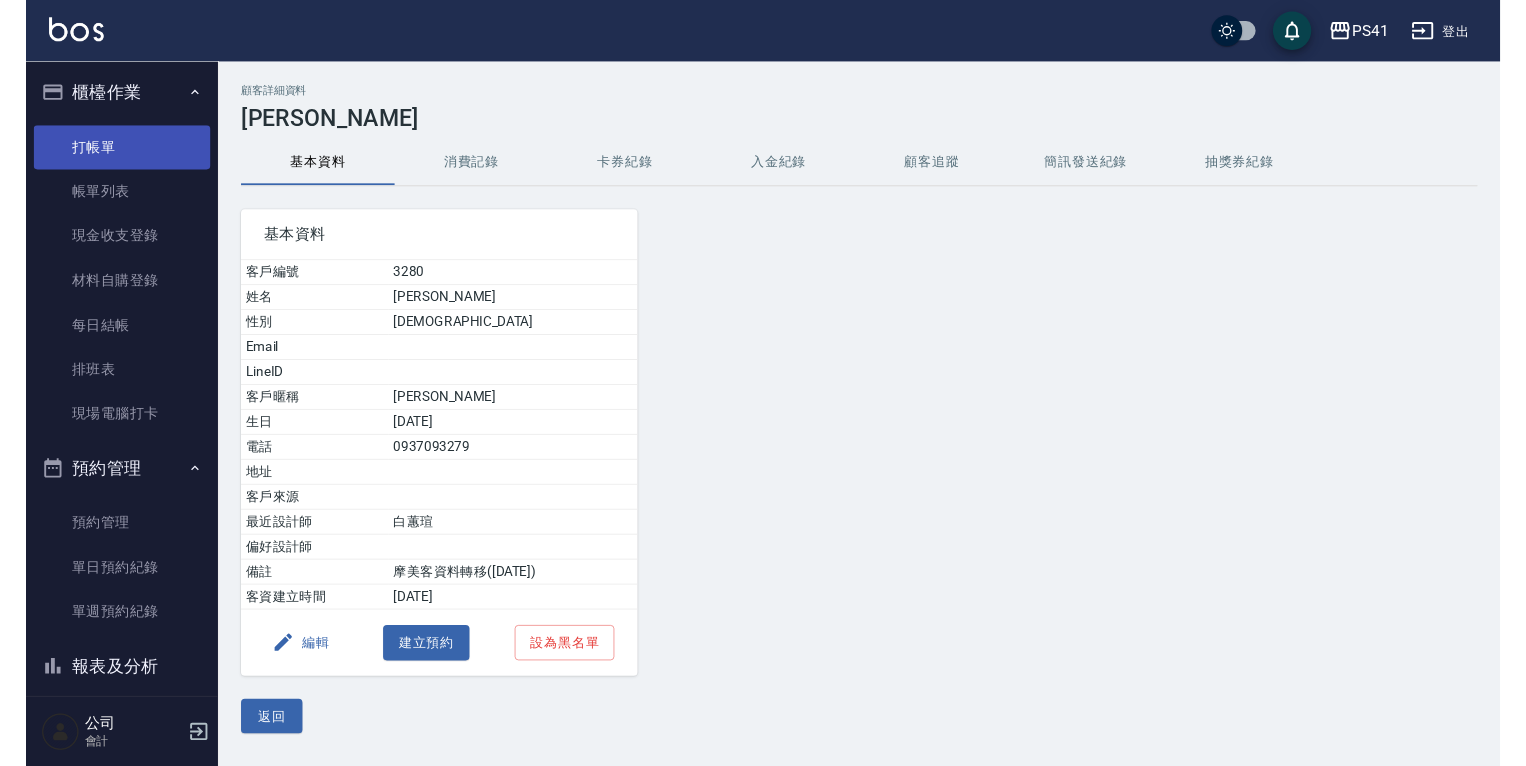scroll, scrollTop: 0, scrollLeft: 0, axis: both 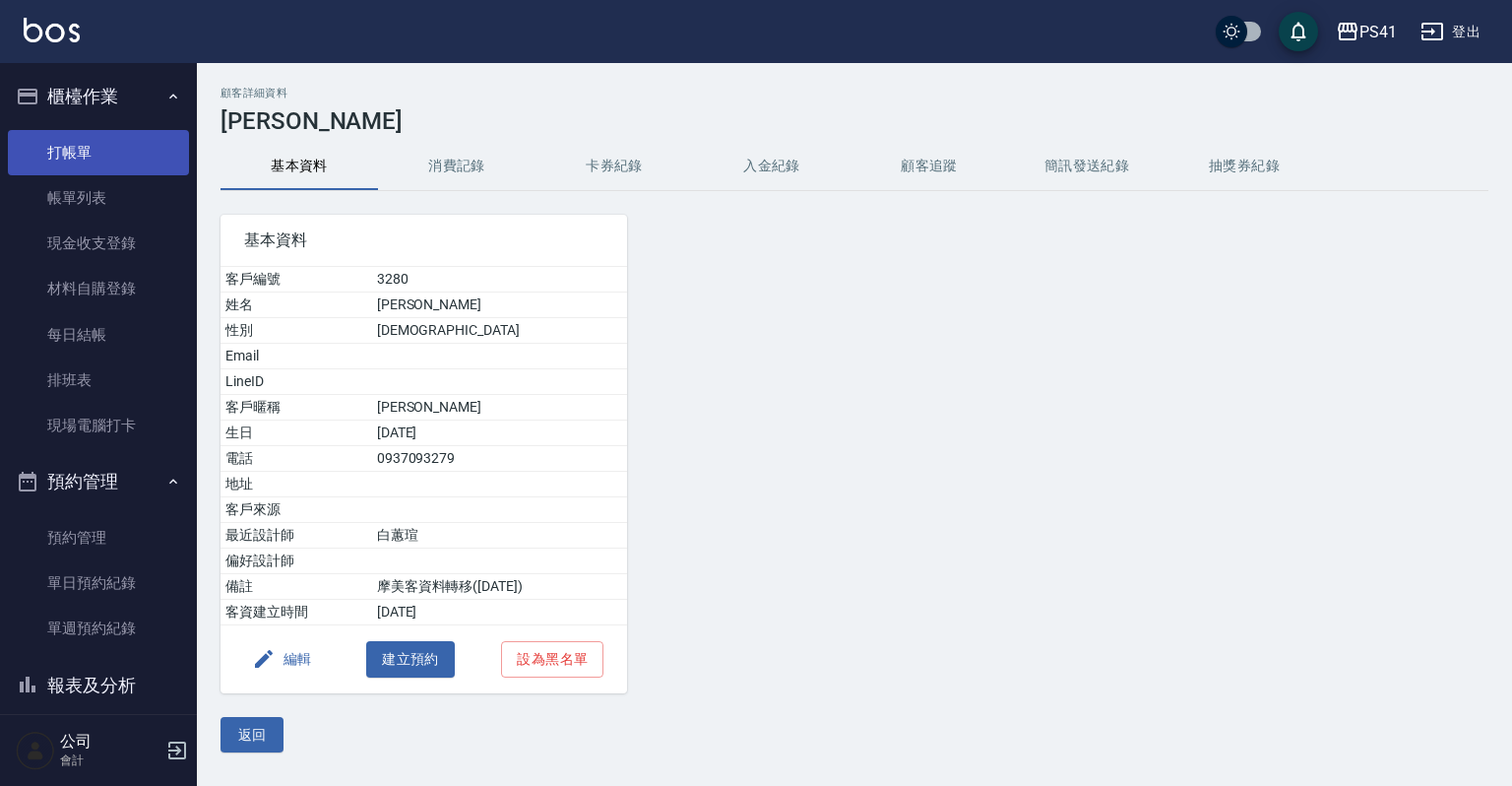 click on "打帳單" at bounding box center (98, 153) 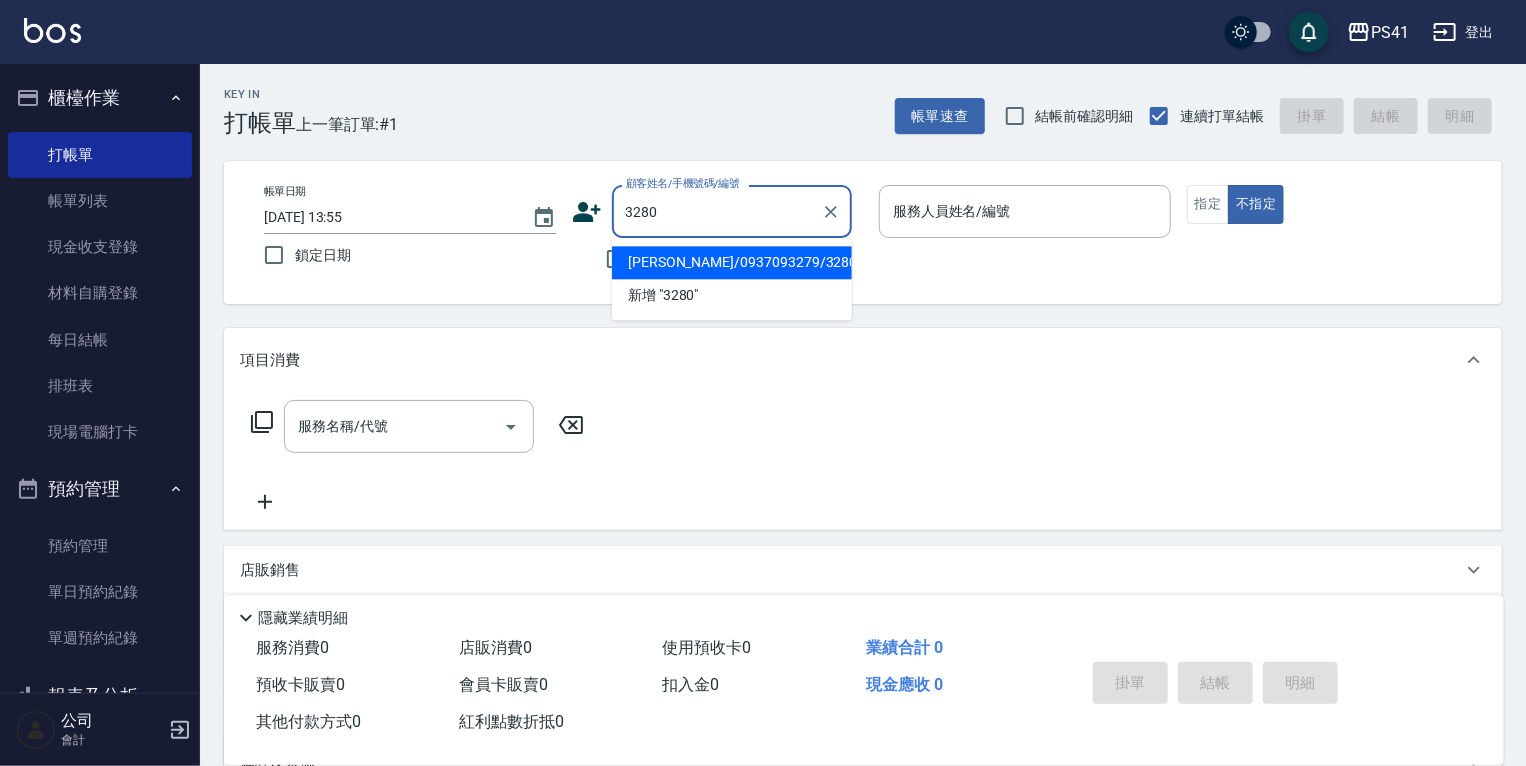 type on "[PERSON_NAME]/0937093279/3280" 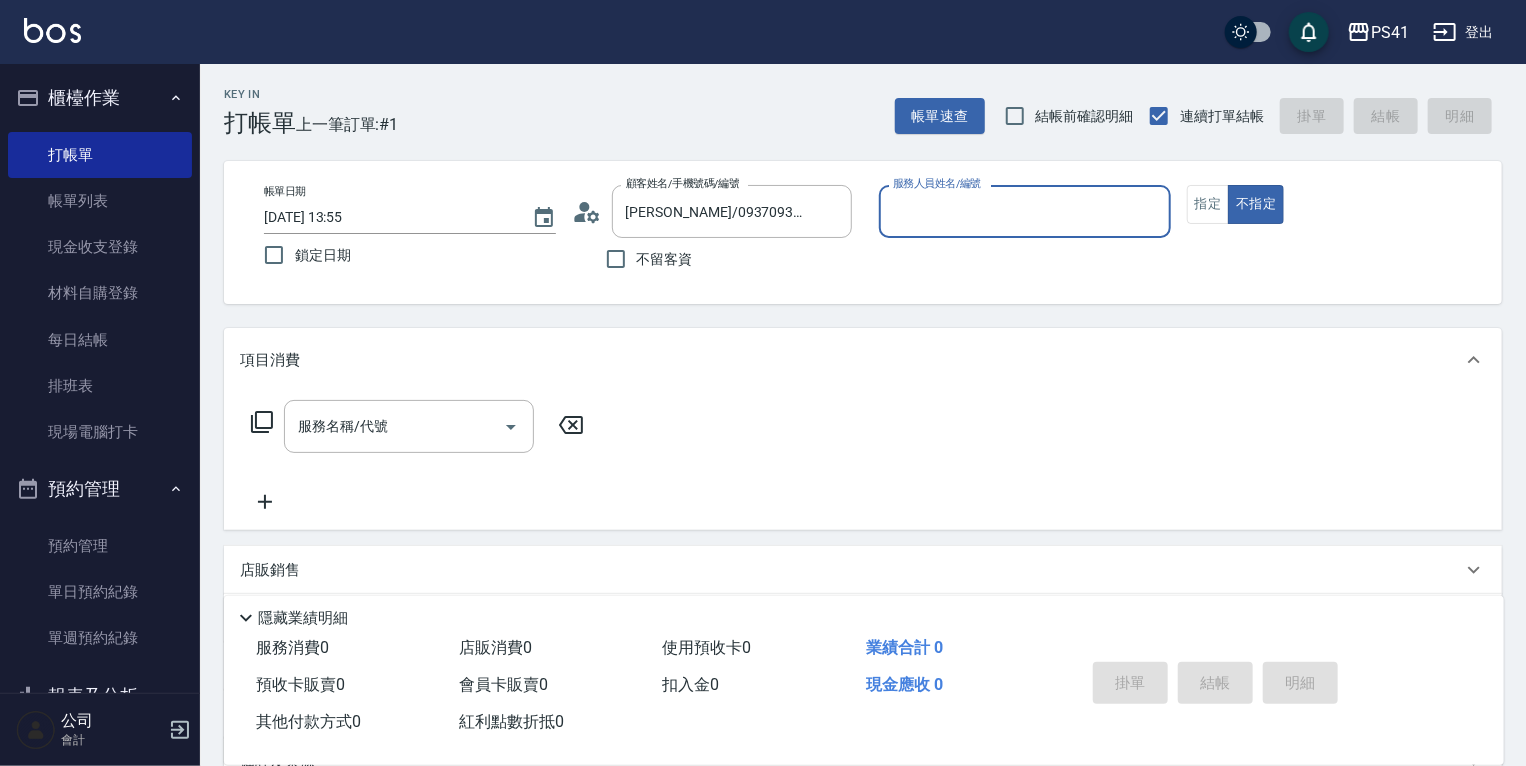click on "不指定" at bounding box center (1256, 204) 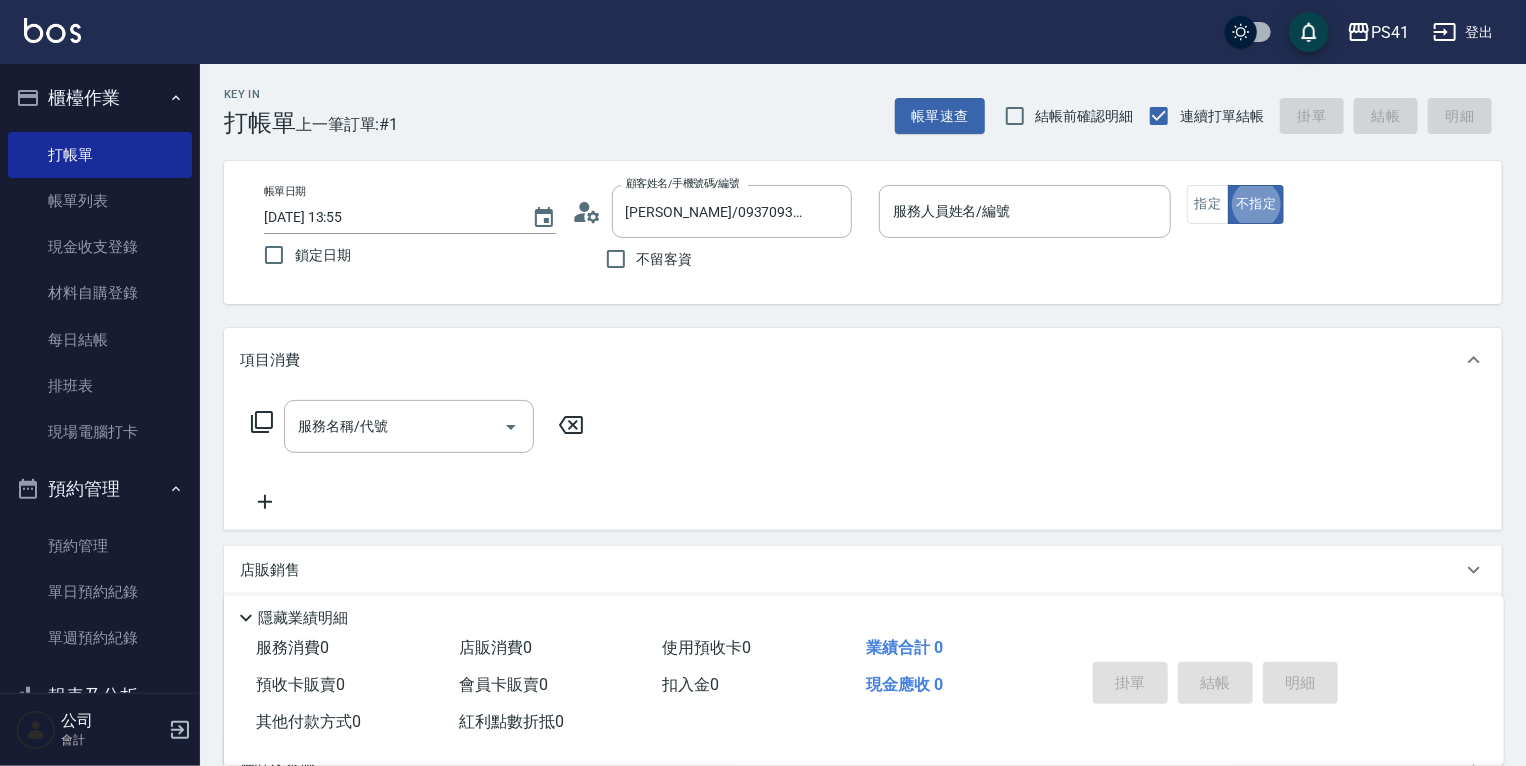 click at bounding box center (1025, 248) 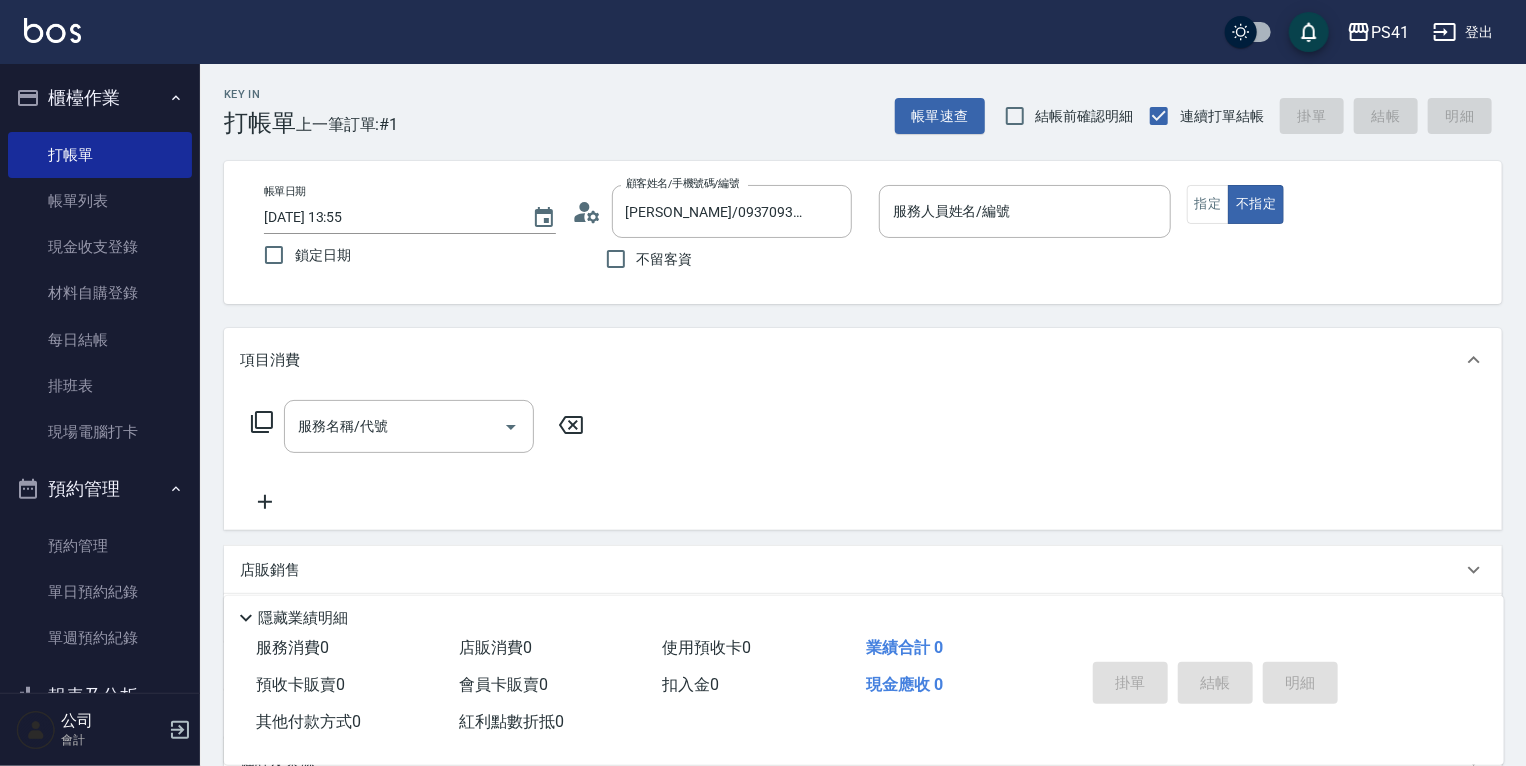 click on "服務人員姓名/編號" at bounding box center (1025, 211) 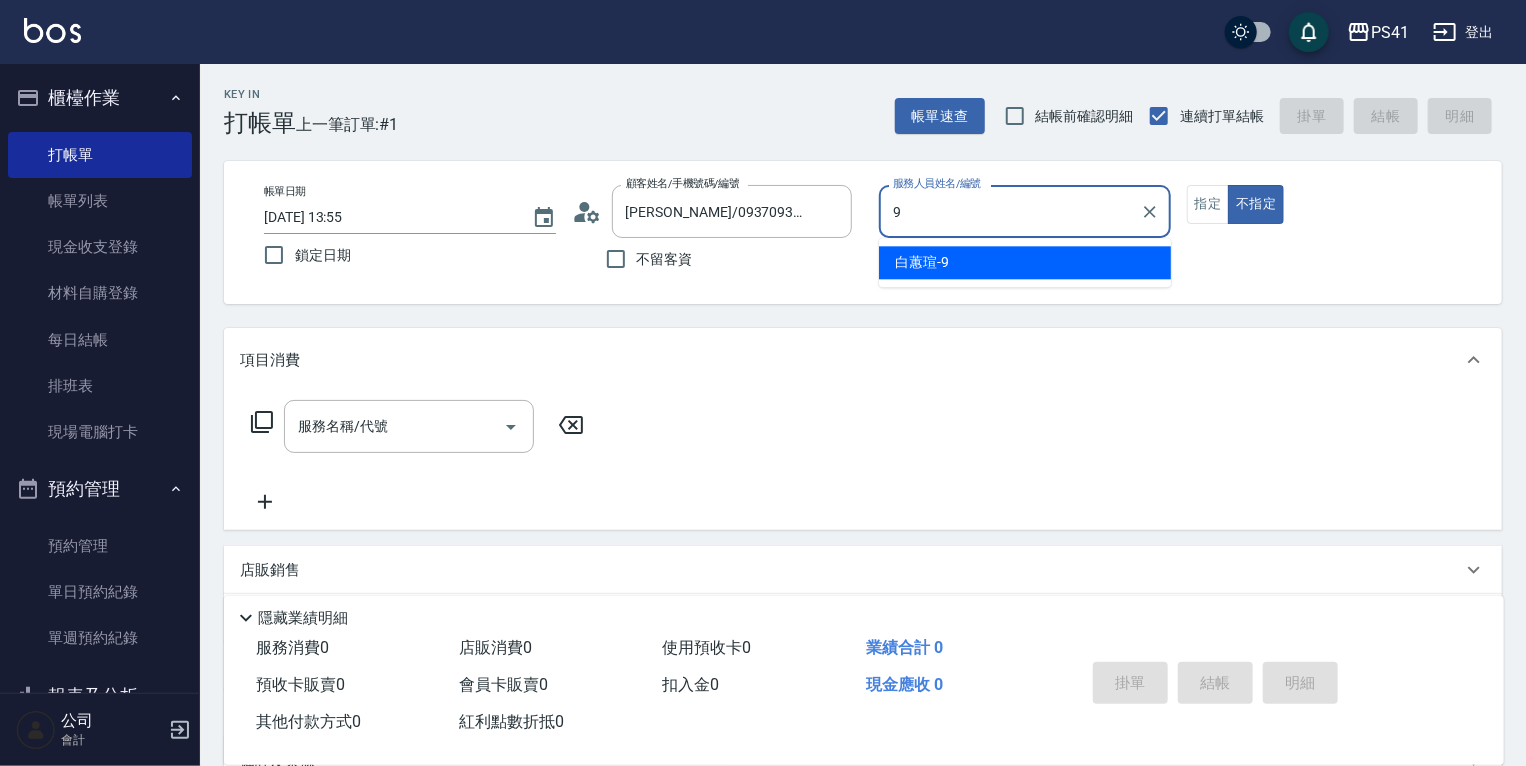 type on "白蕙瑄-9" 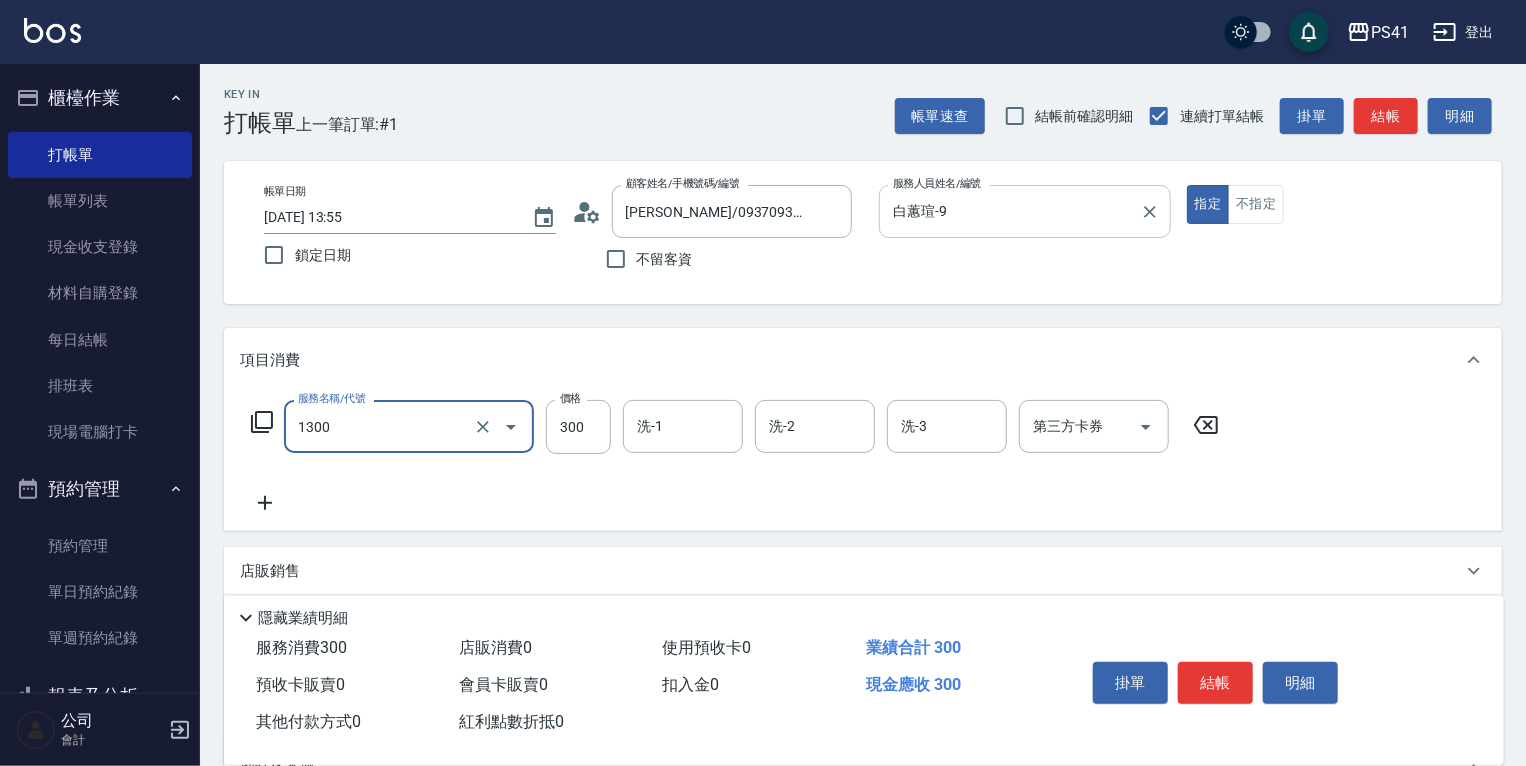 type on "洗髮300(1300)" 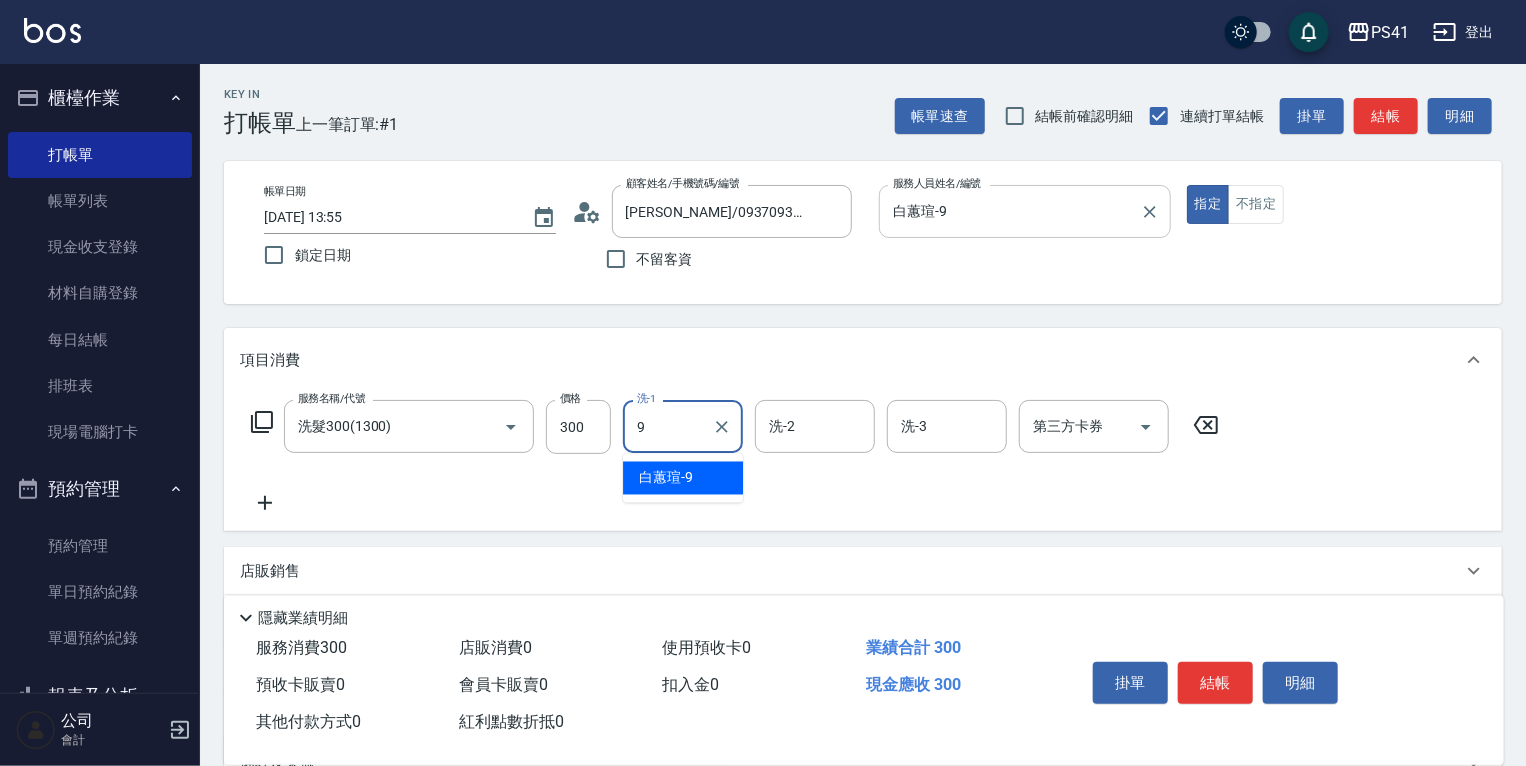 type on "白蕙瑄-9" 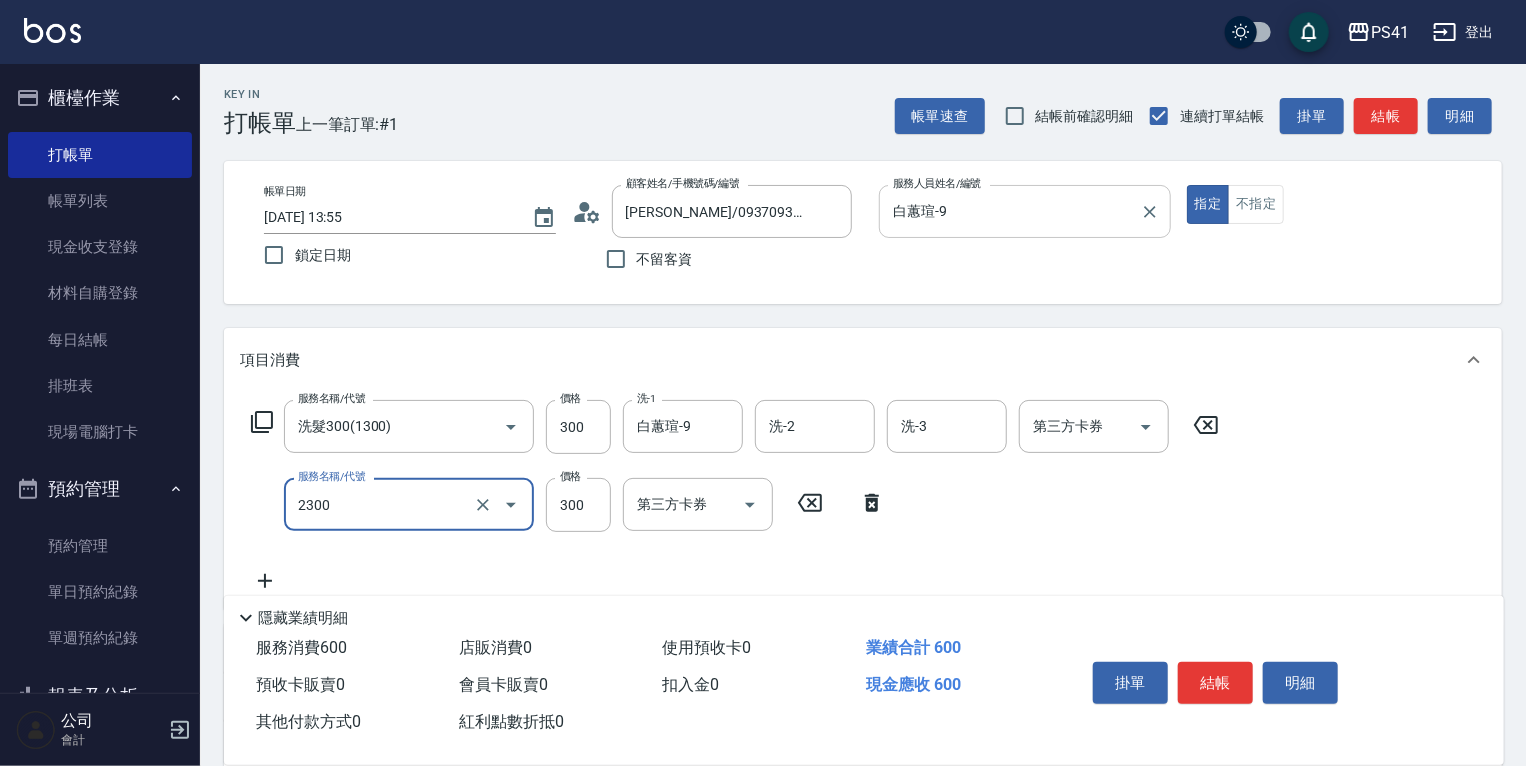 type on "剪髮(2300)" 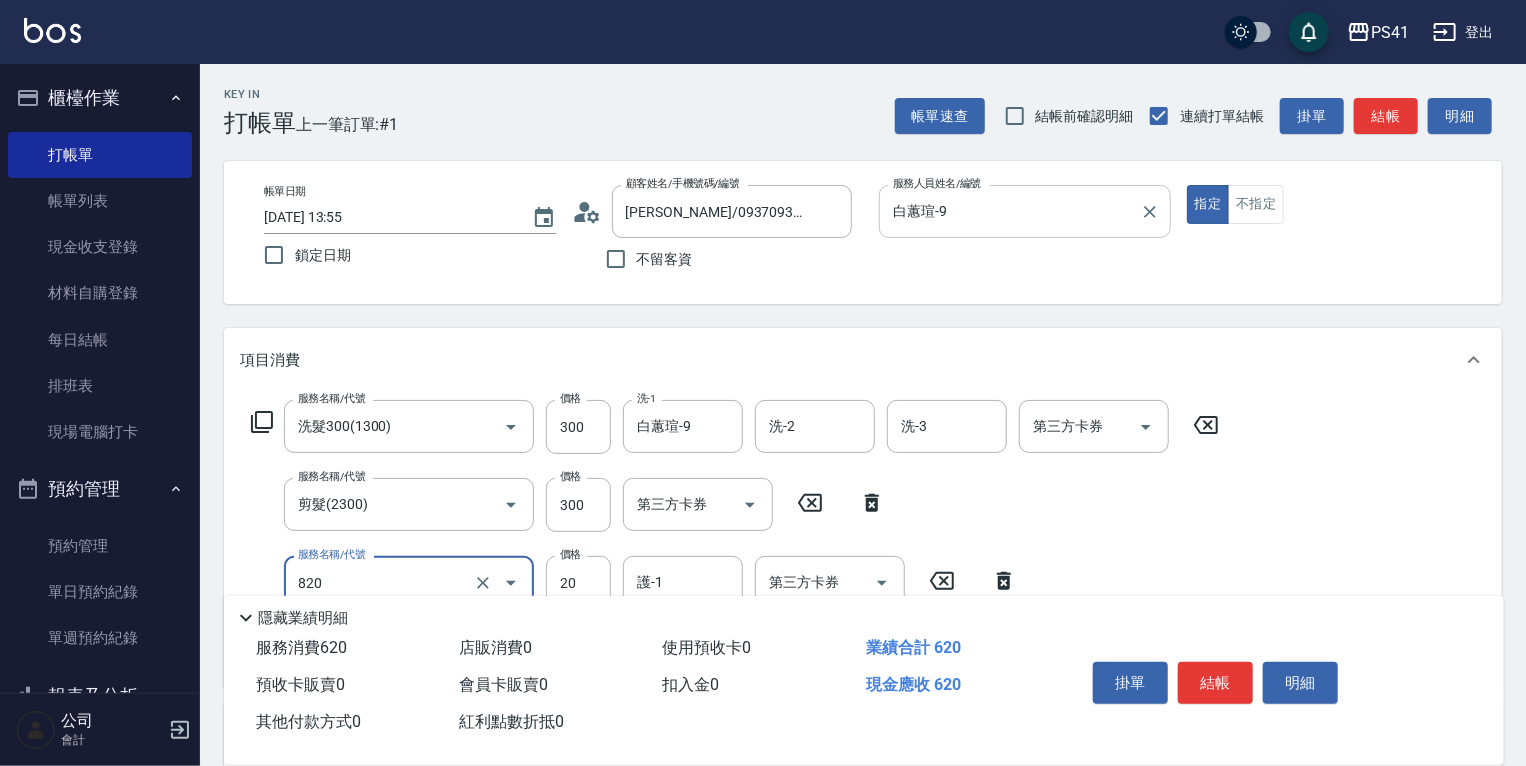 type on "潤絲(820)" 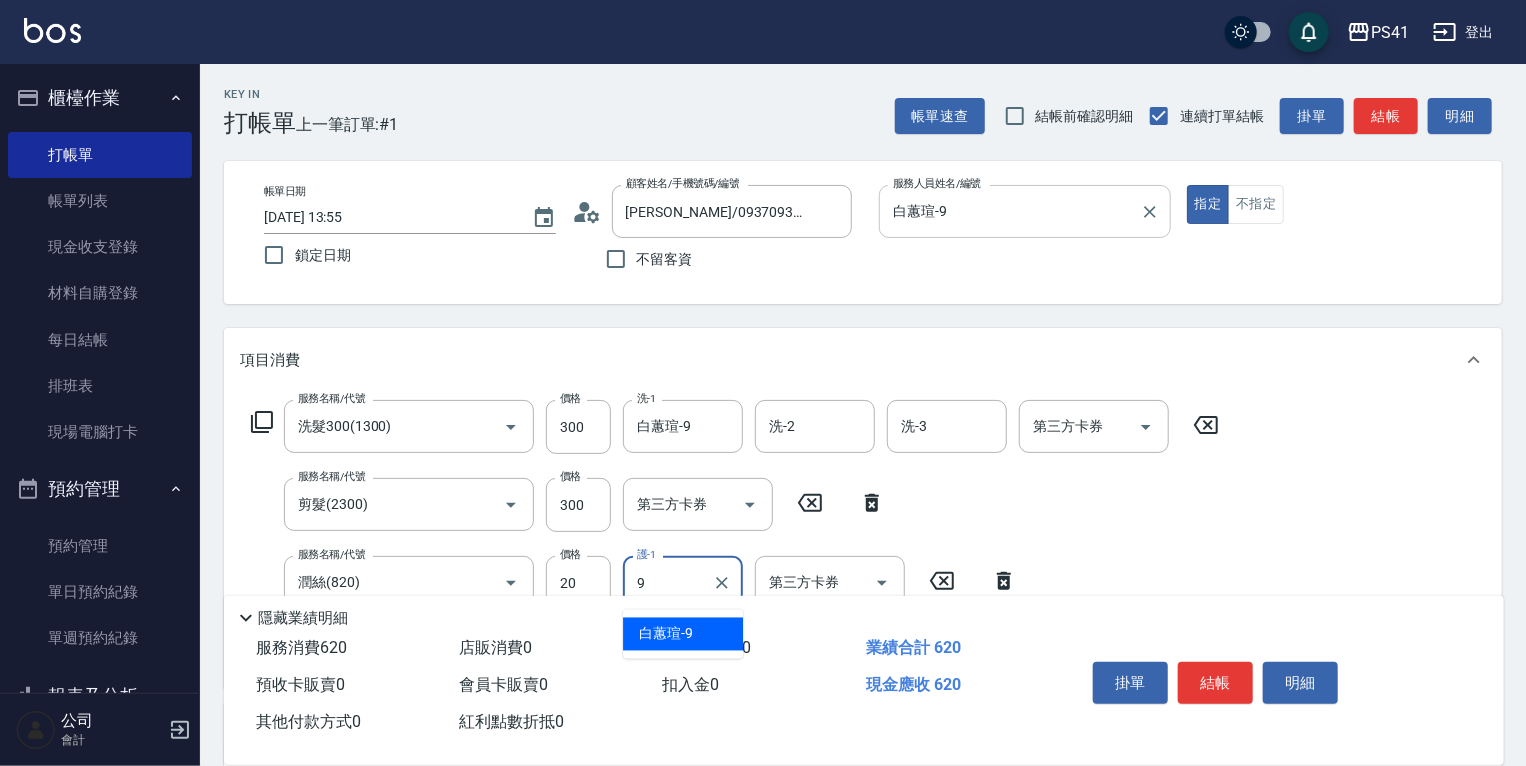 type on "白蕙瑄-9" 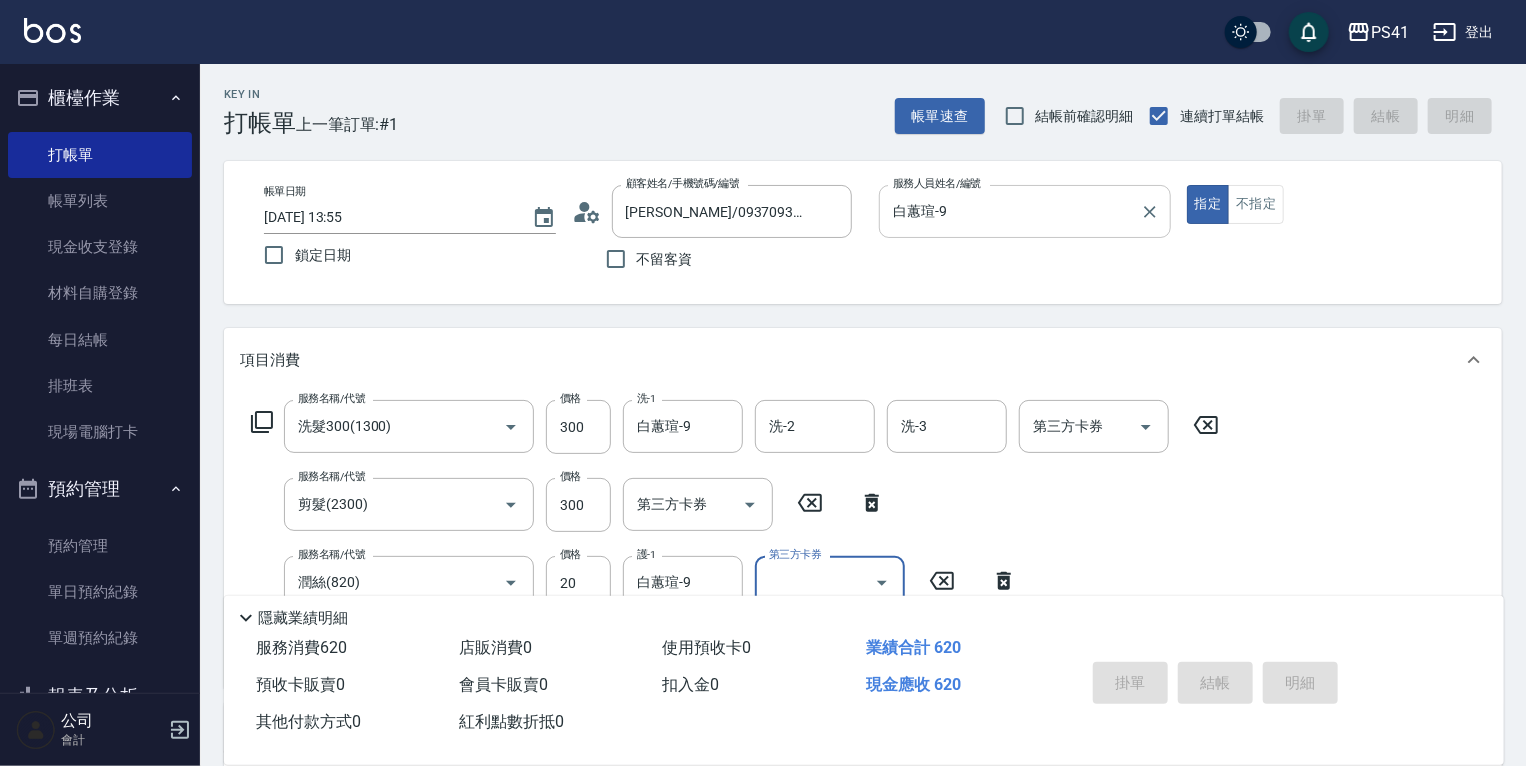 type on "[DATE] 13:56" 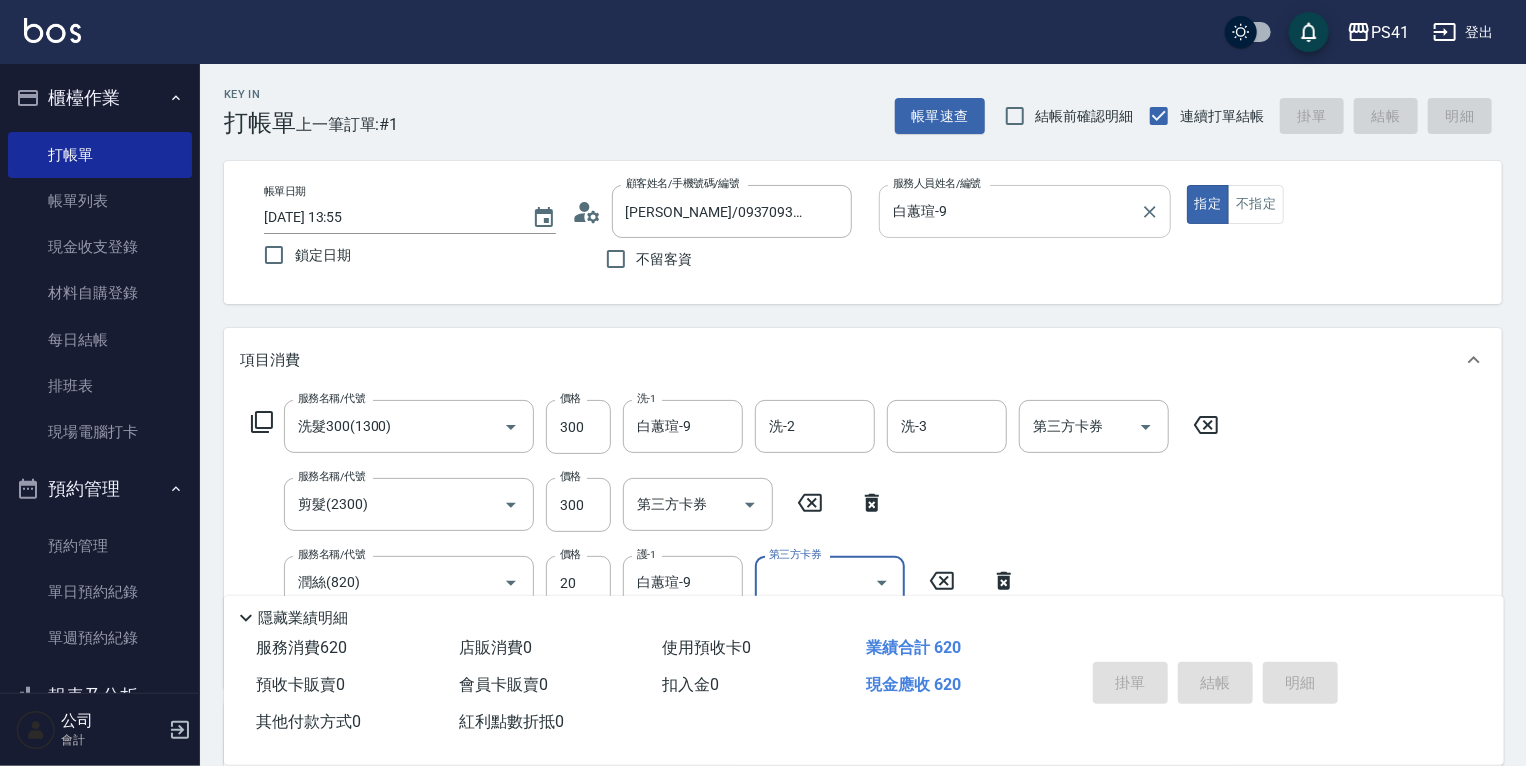 type 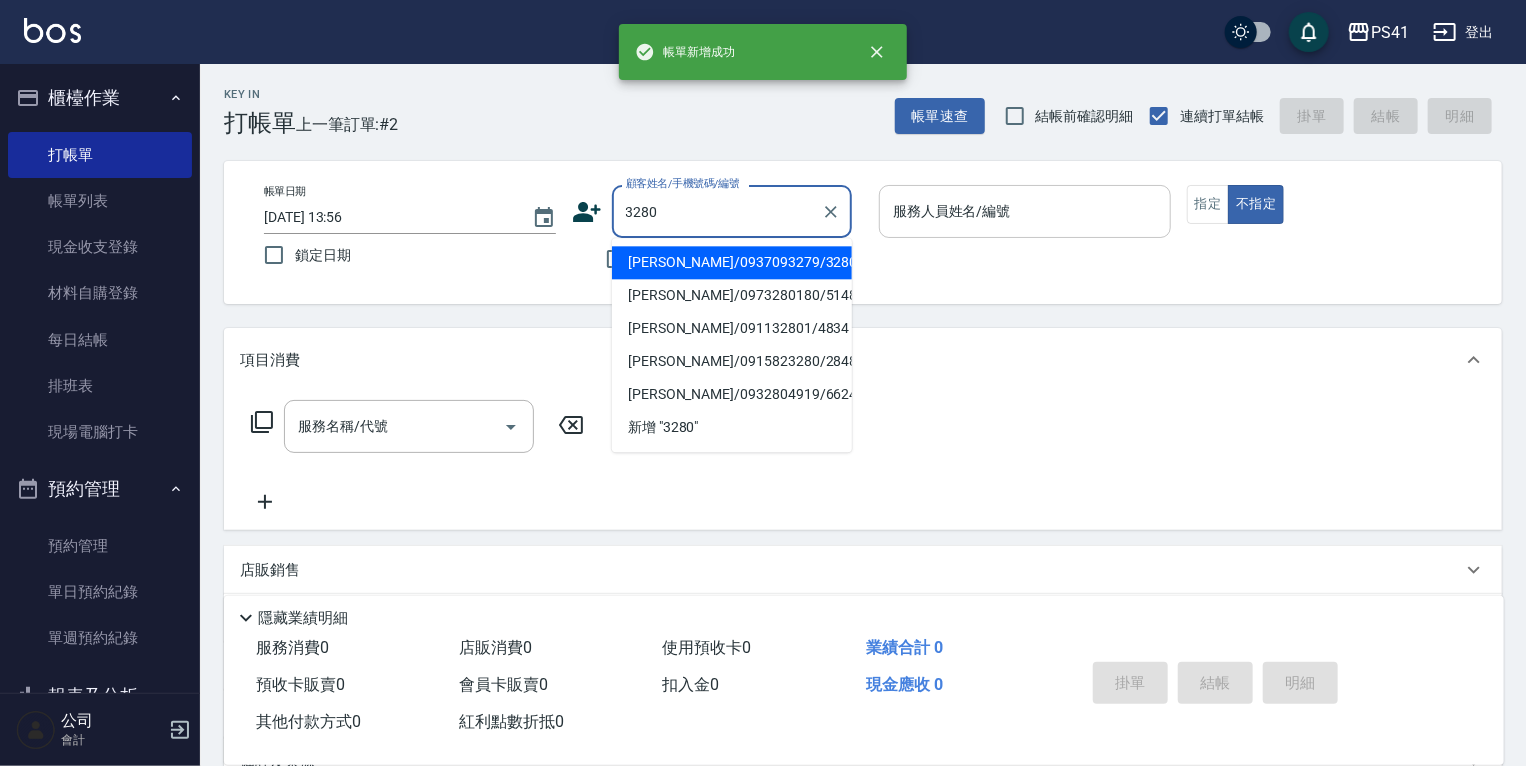 type on "[PERSON_NAME]/0937093279/3280" 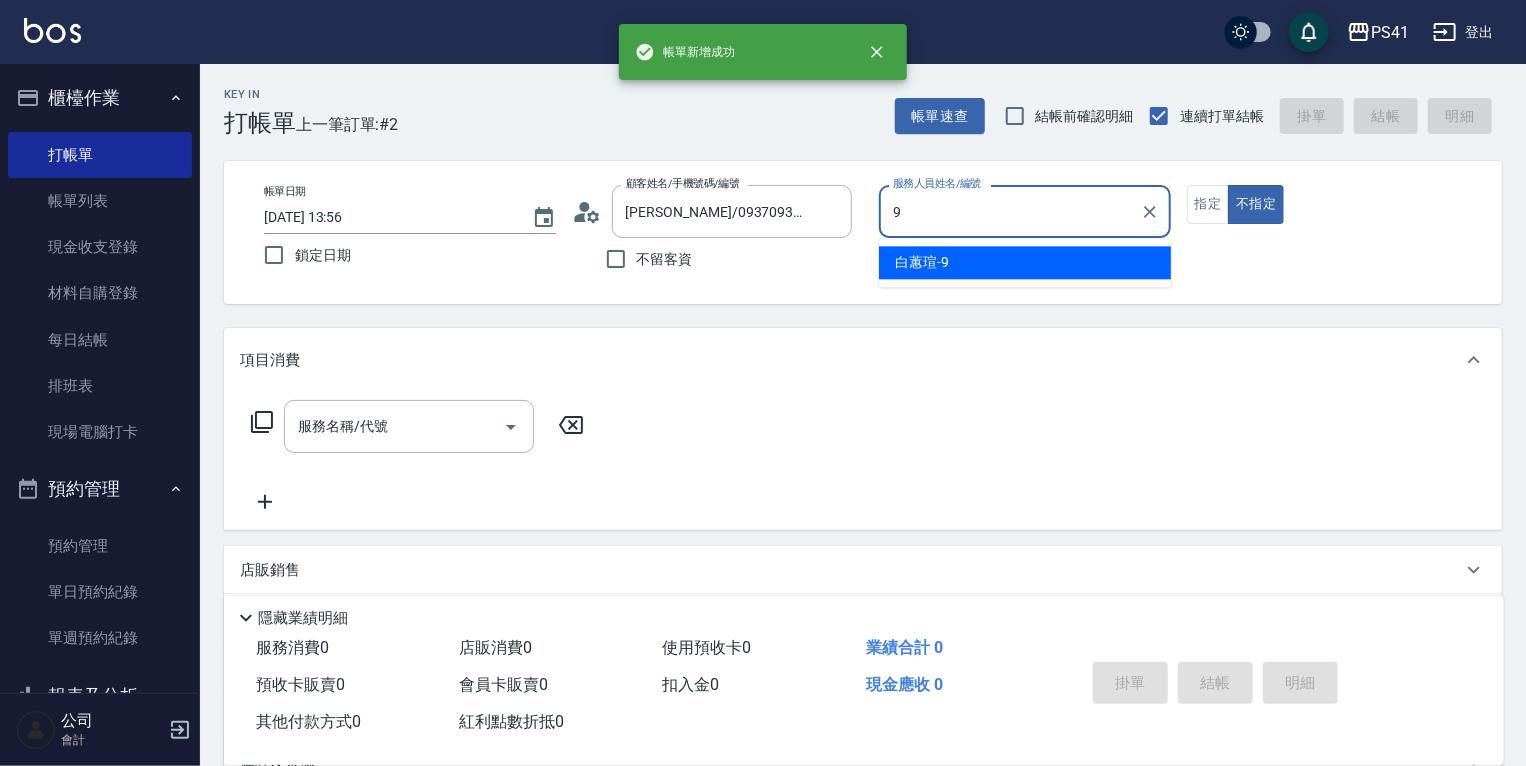 type on "白蕙瑄-9" 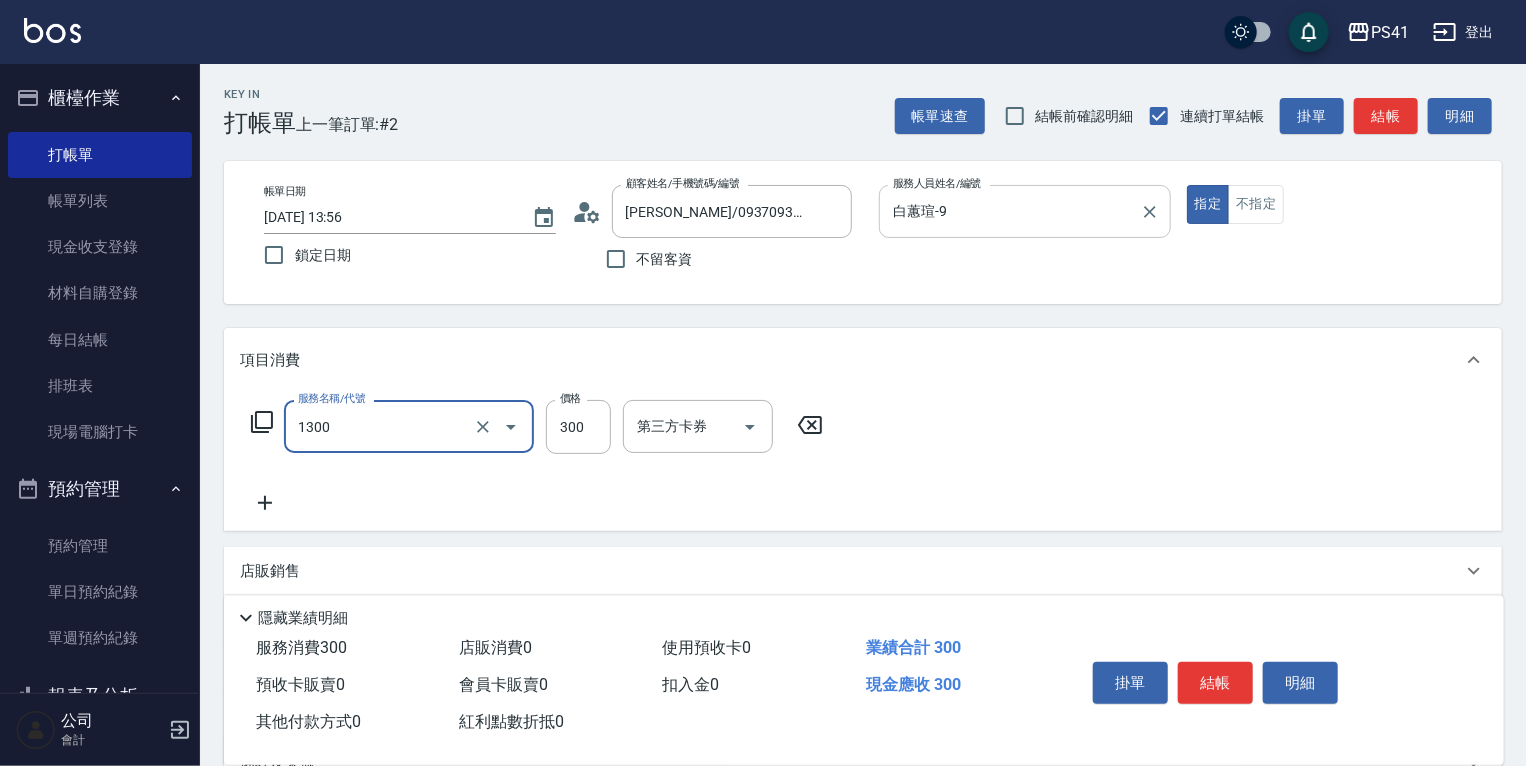 type on "洗髮300(1300)" 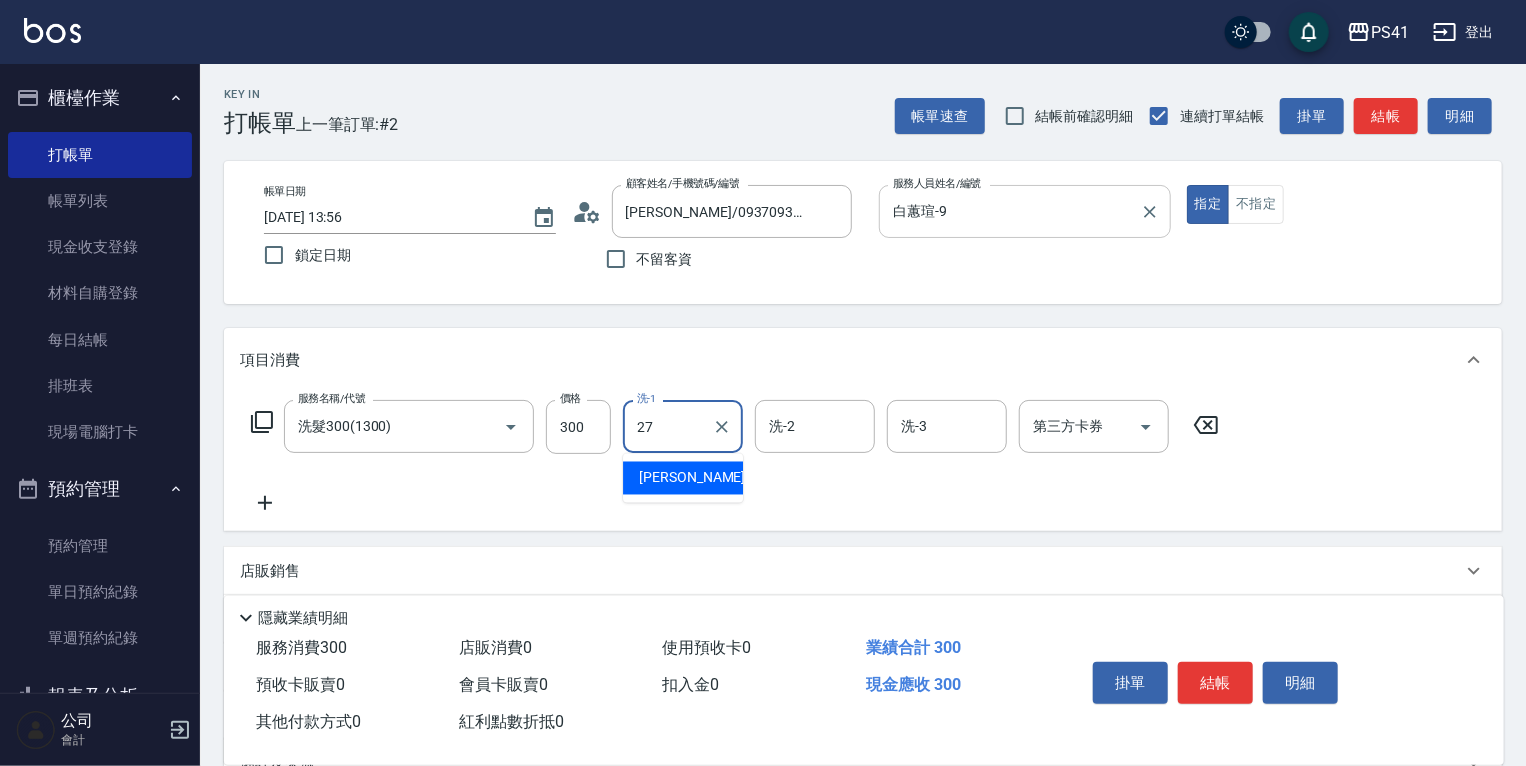 type on "佳佳-27" 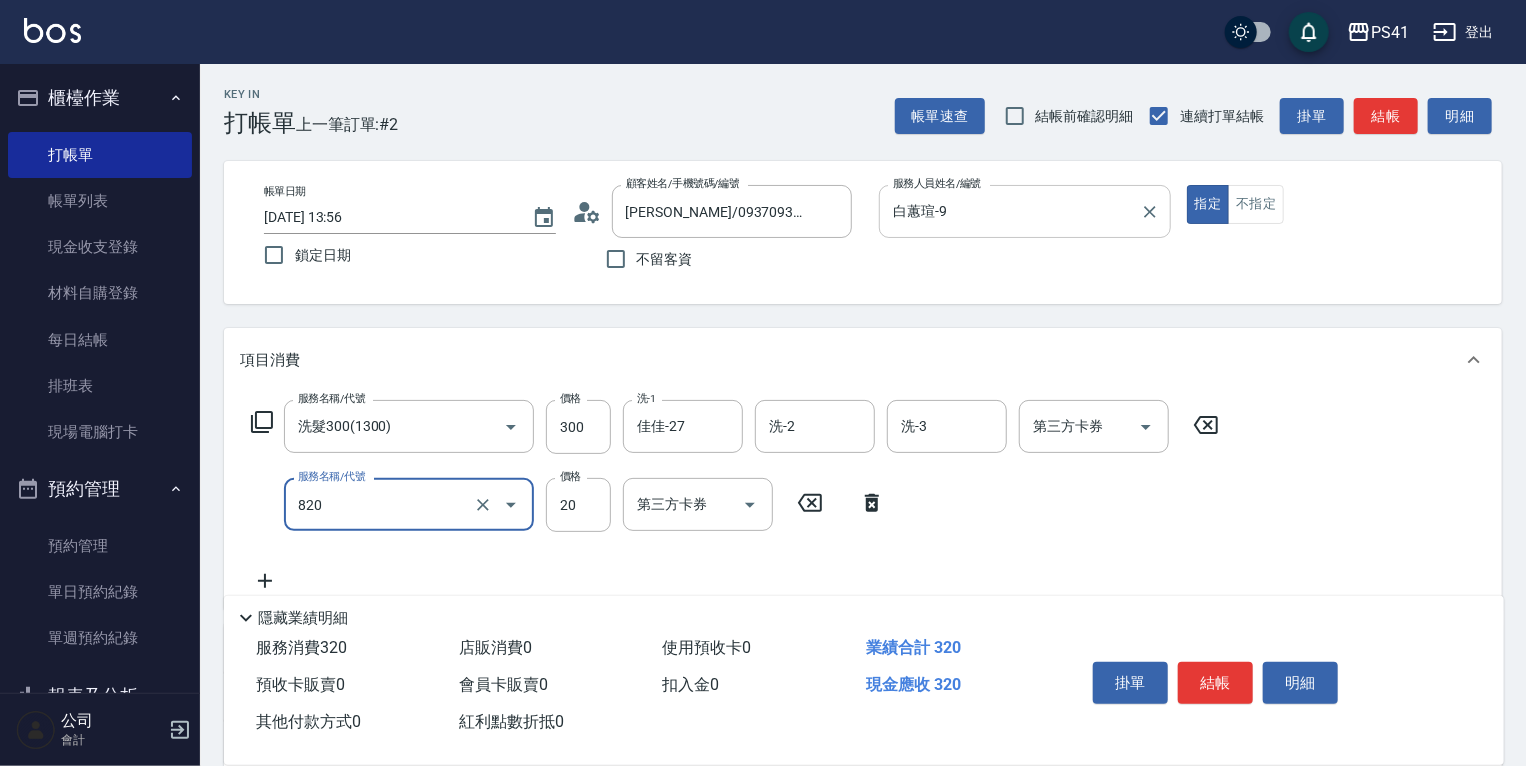 type on "潤絲(820)" 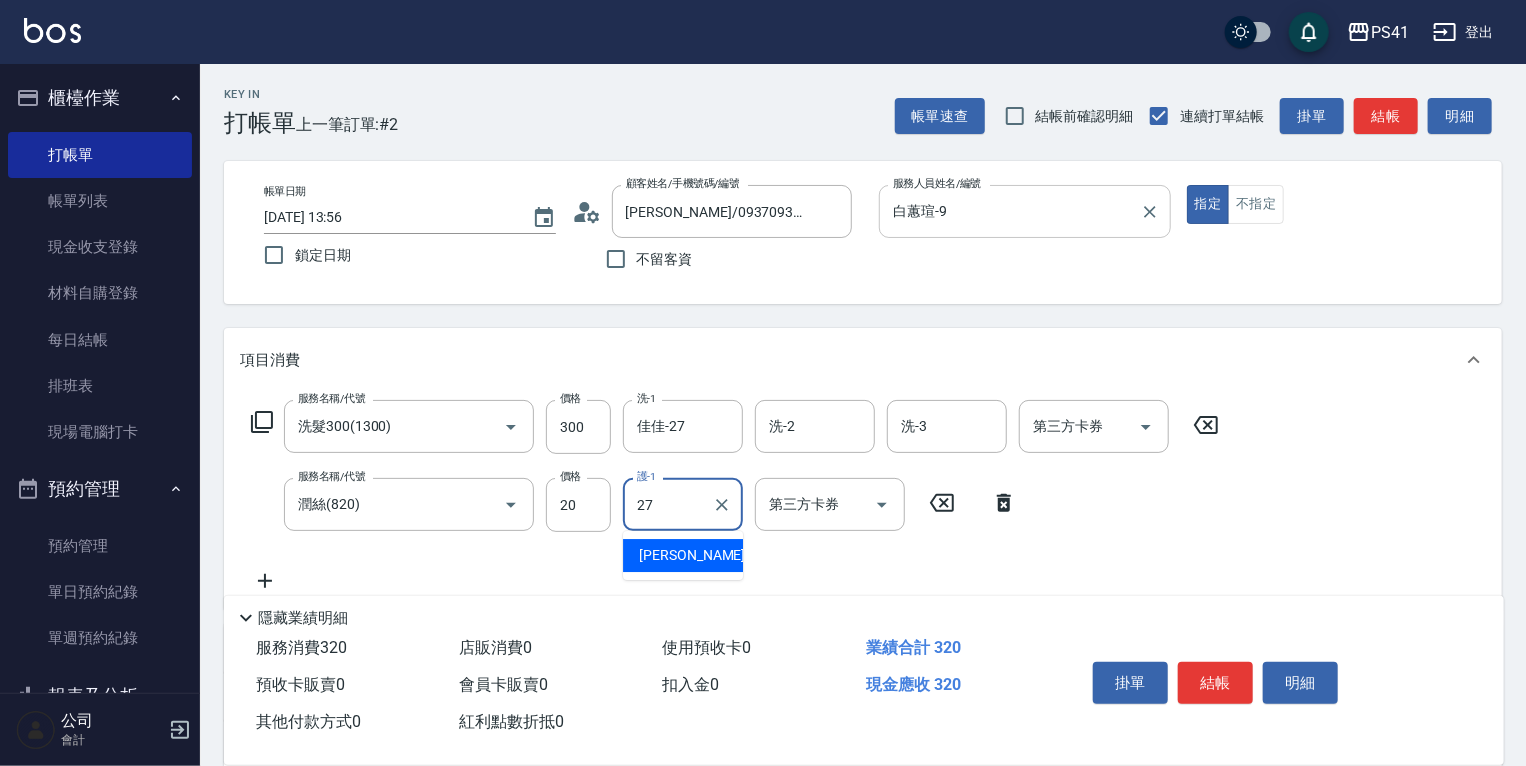 type on "佳佳-27" 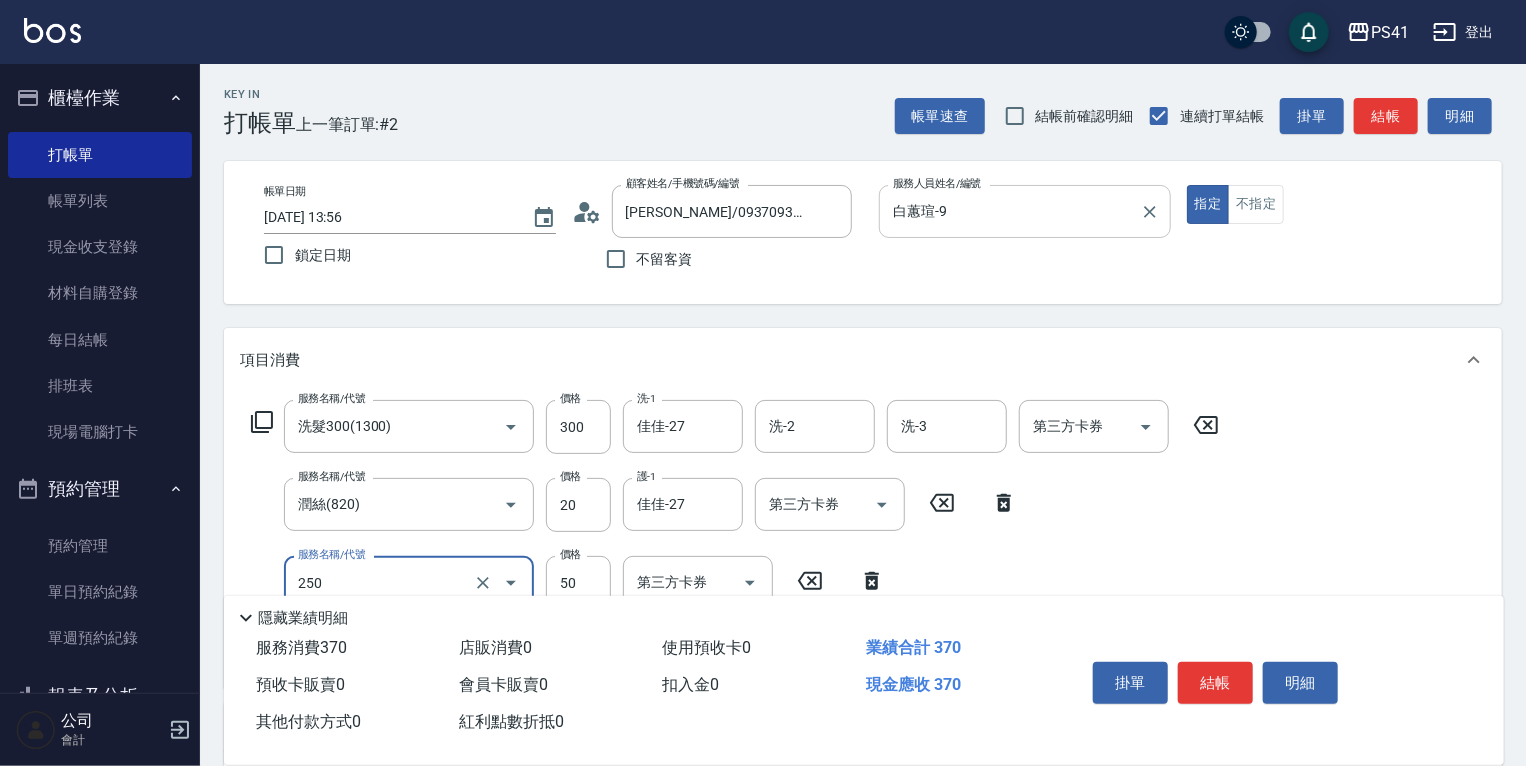 type on "剪瀏海(250)" 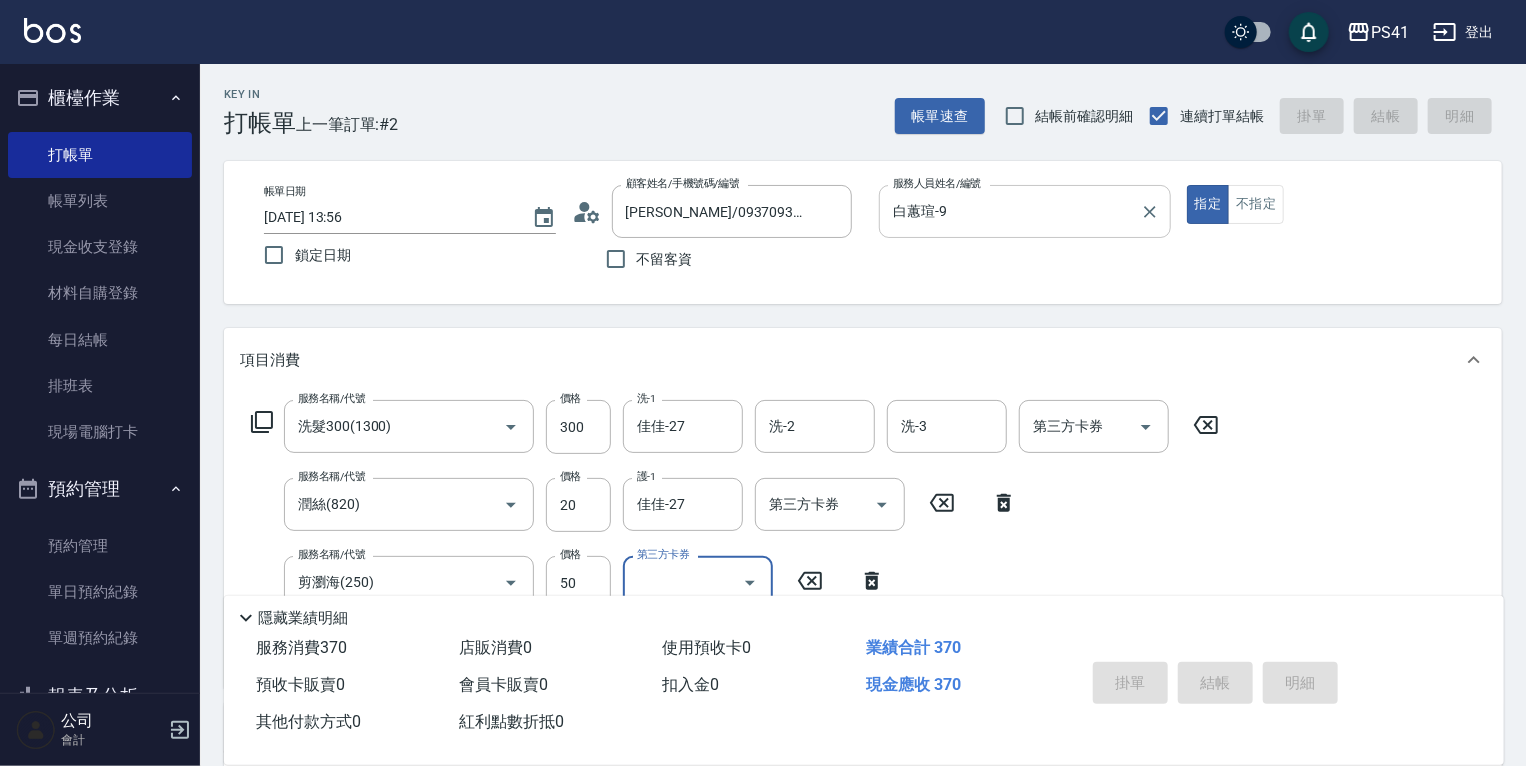 type 